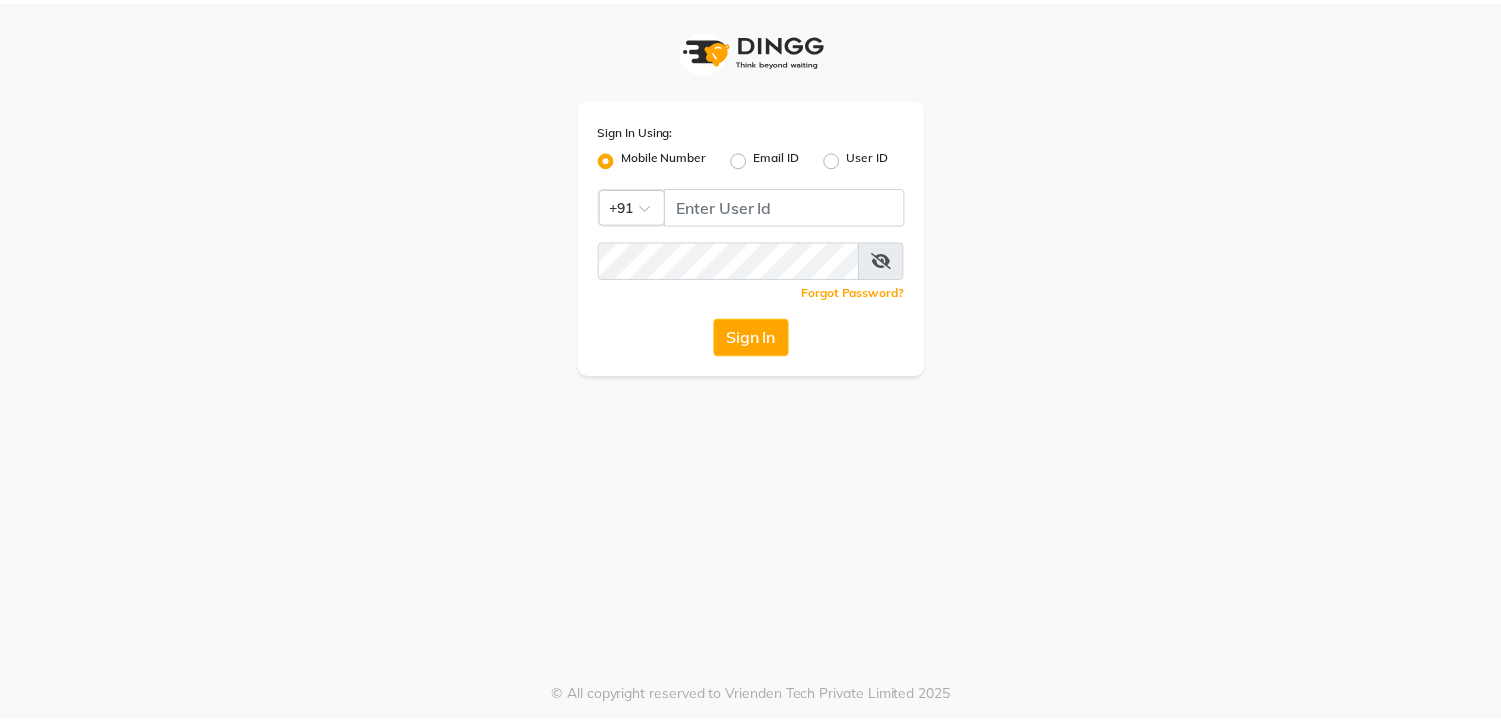 scroll, scrollTop: 0, scrollLeft: 0, axis: both 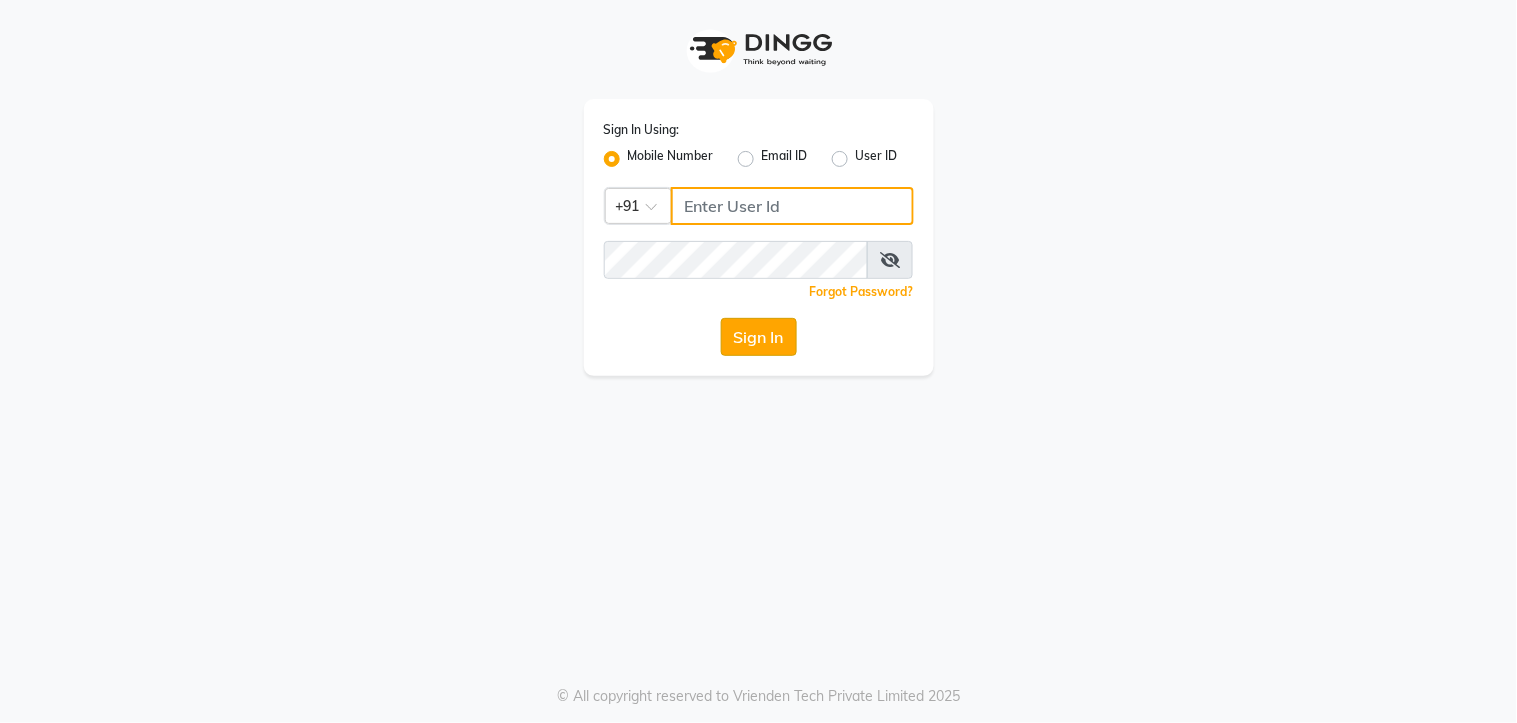type on "7438832222" 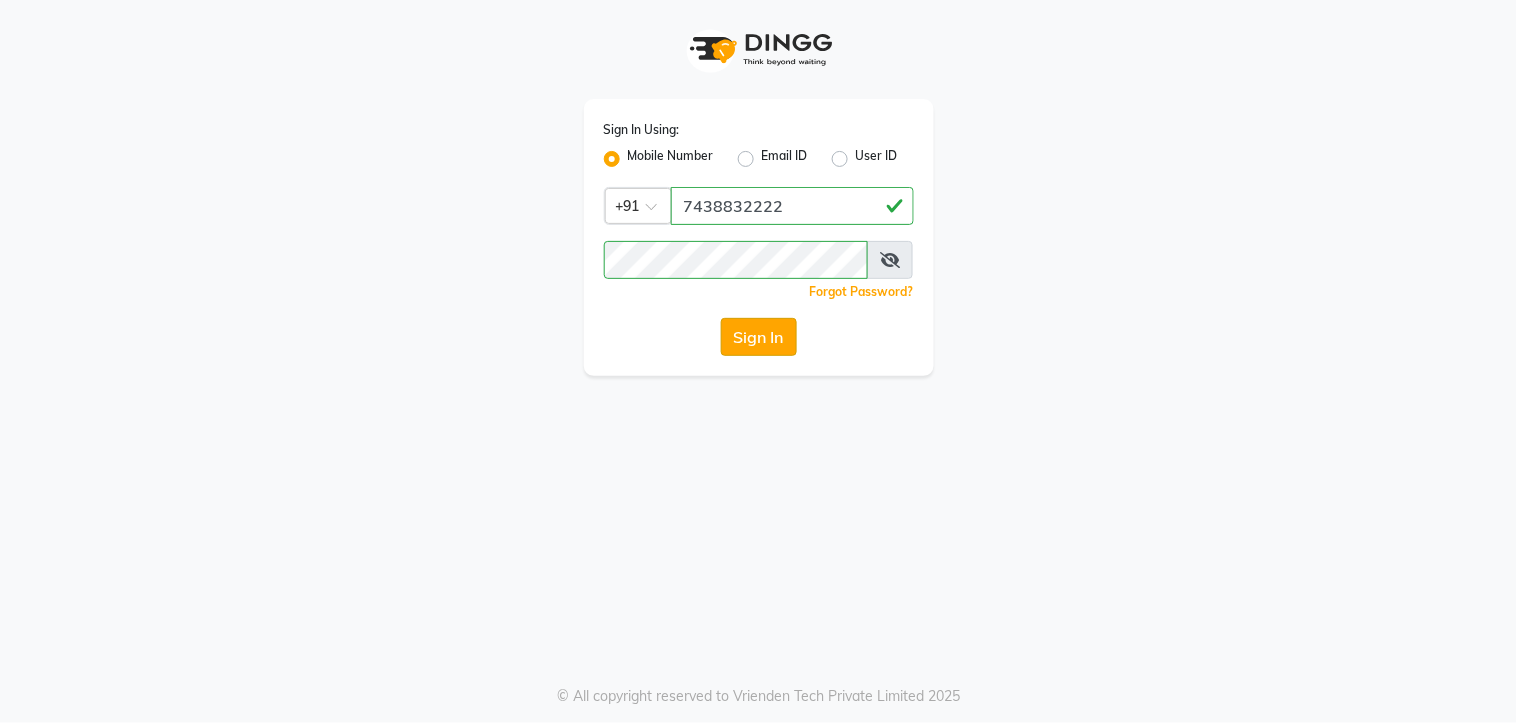 click on "Sign In" 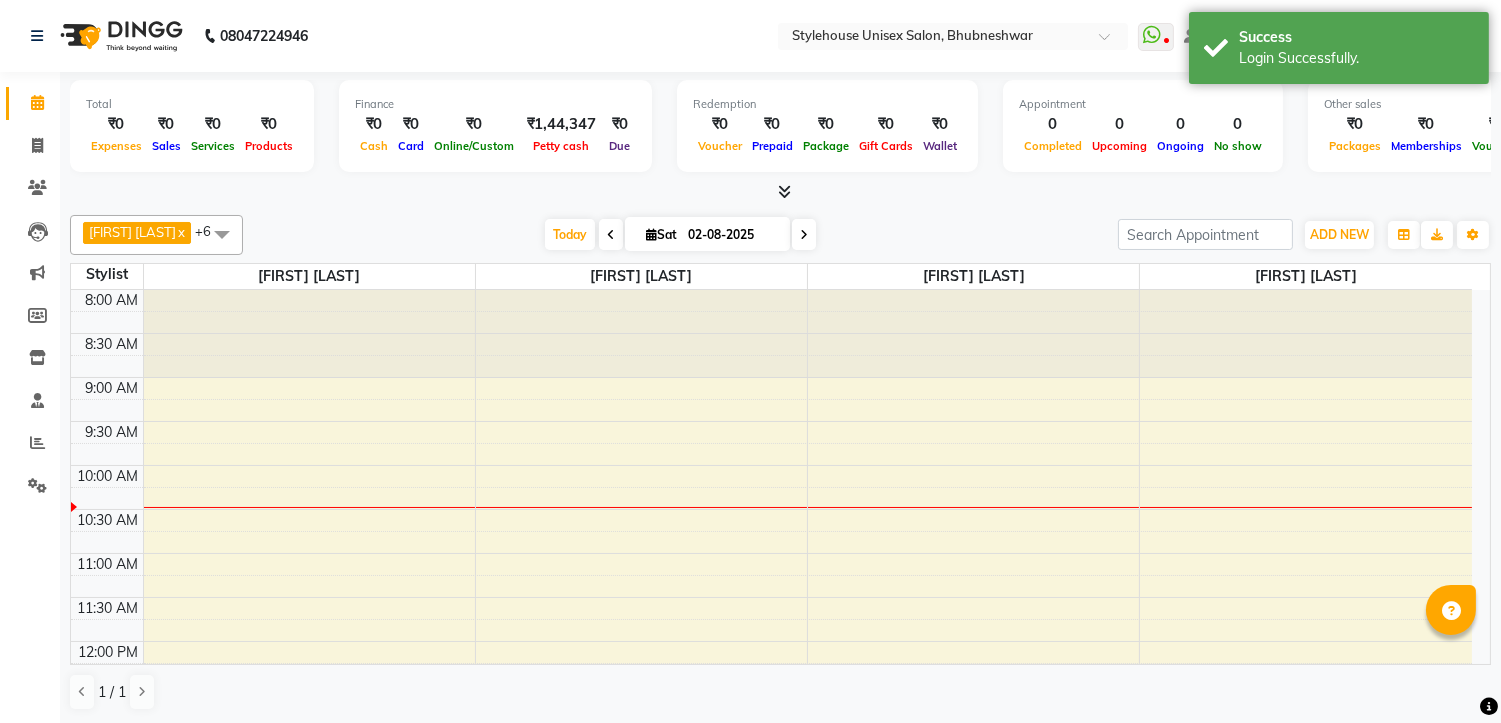scroll, scrollTop: 0, scrollLeft: 0, axis: both 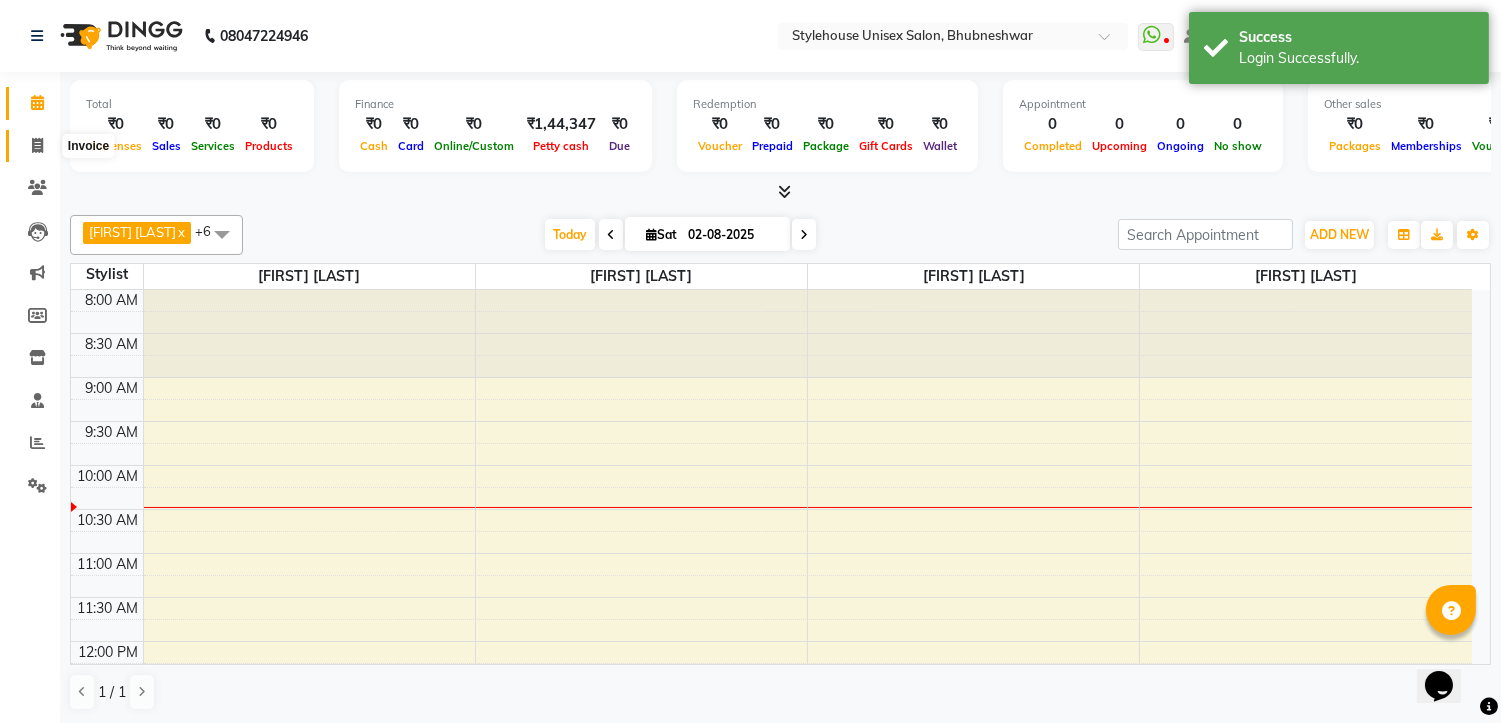click 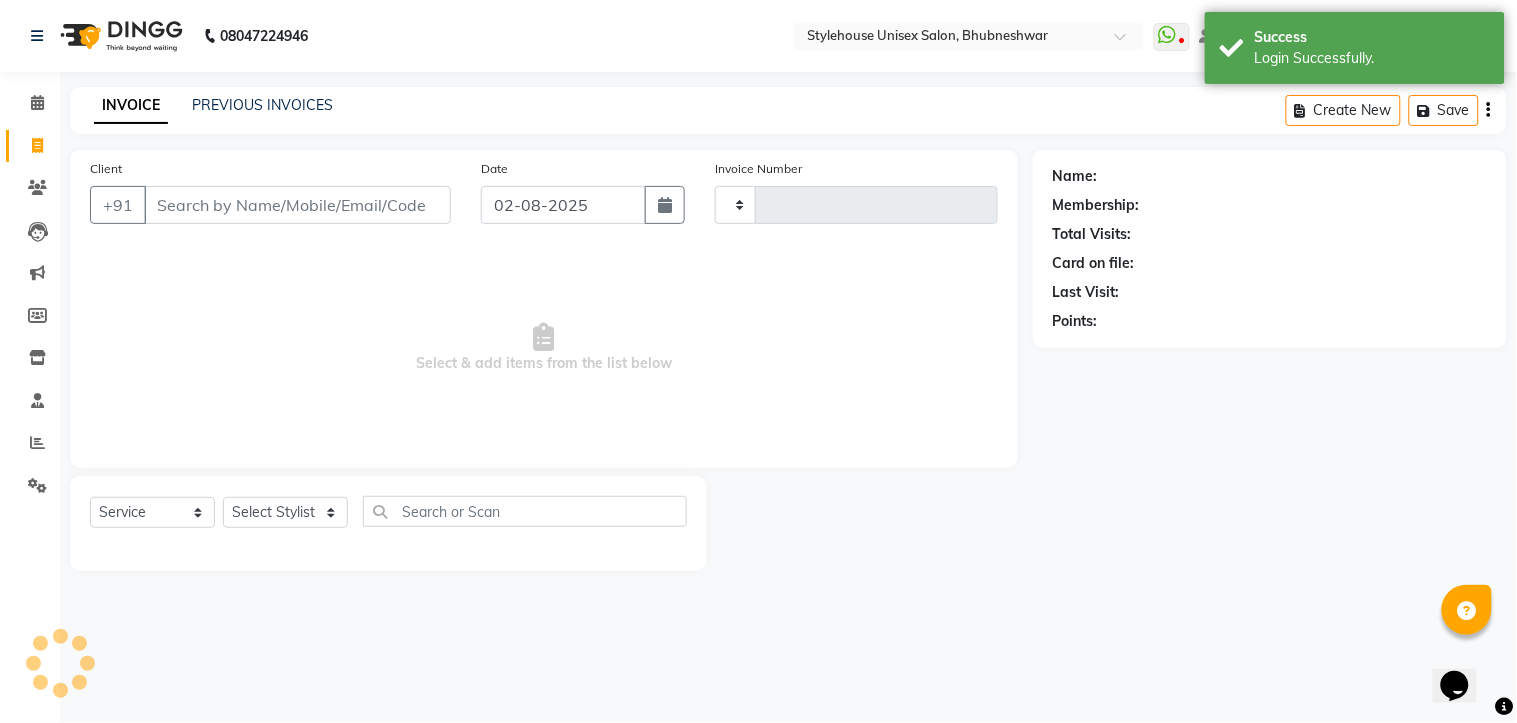 type on "1033" 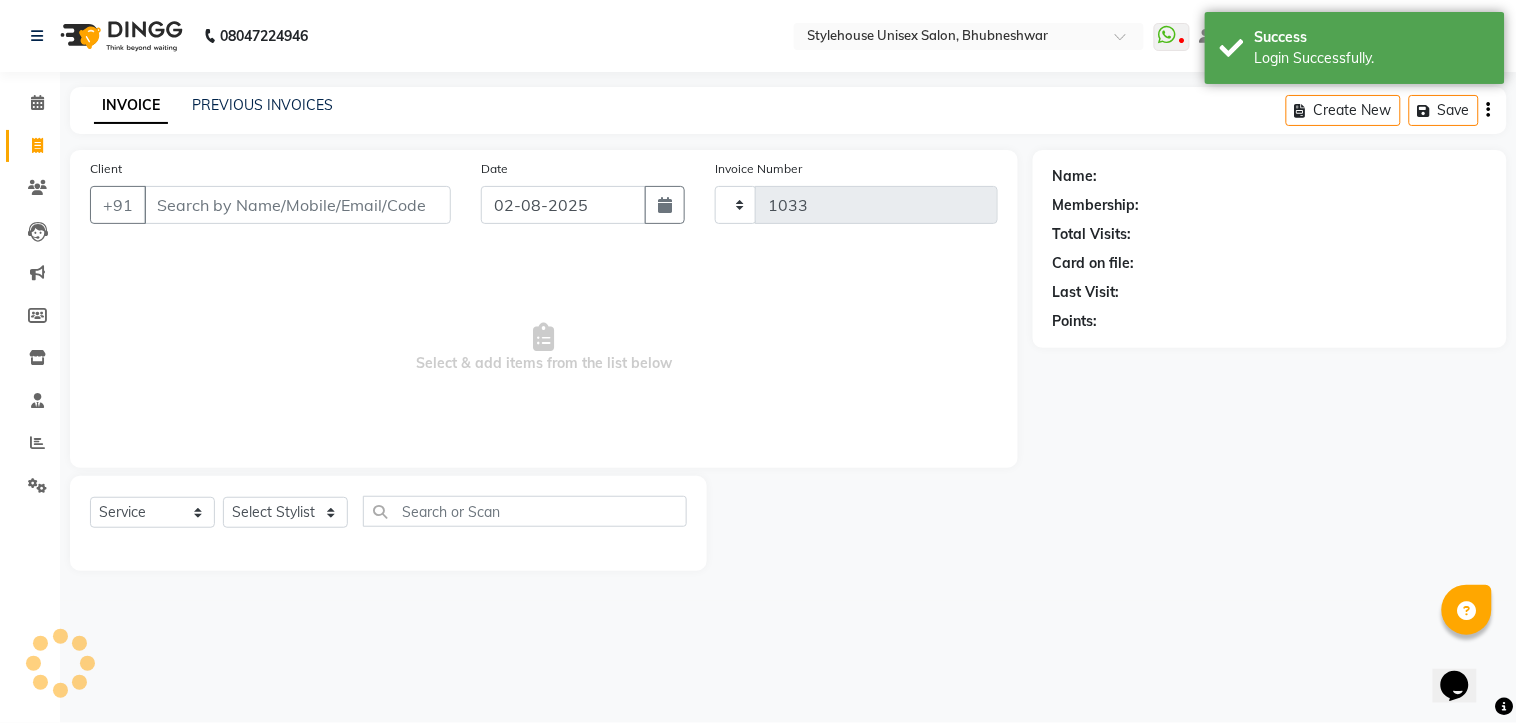 select on "7906" 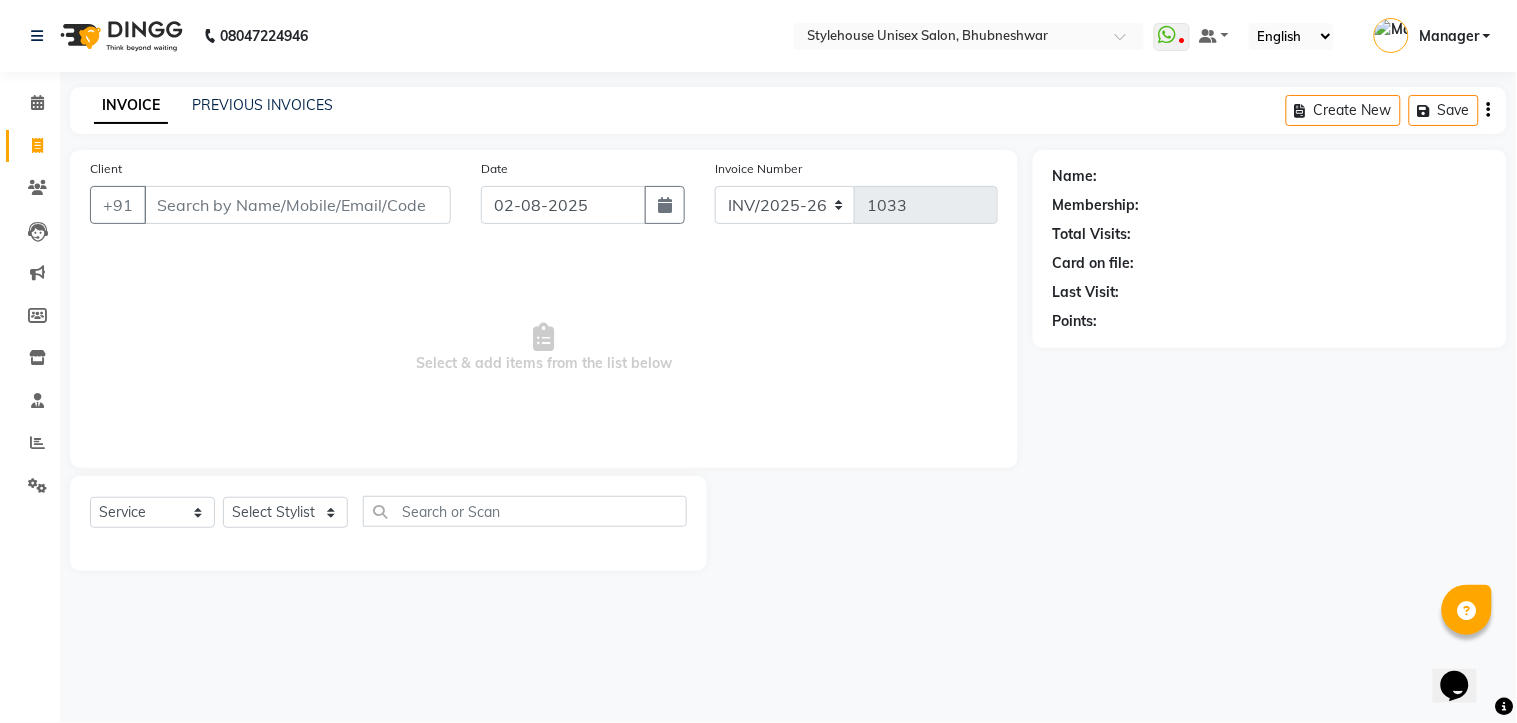 click 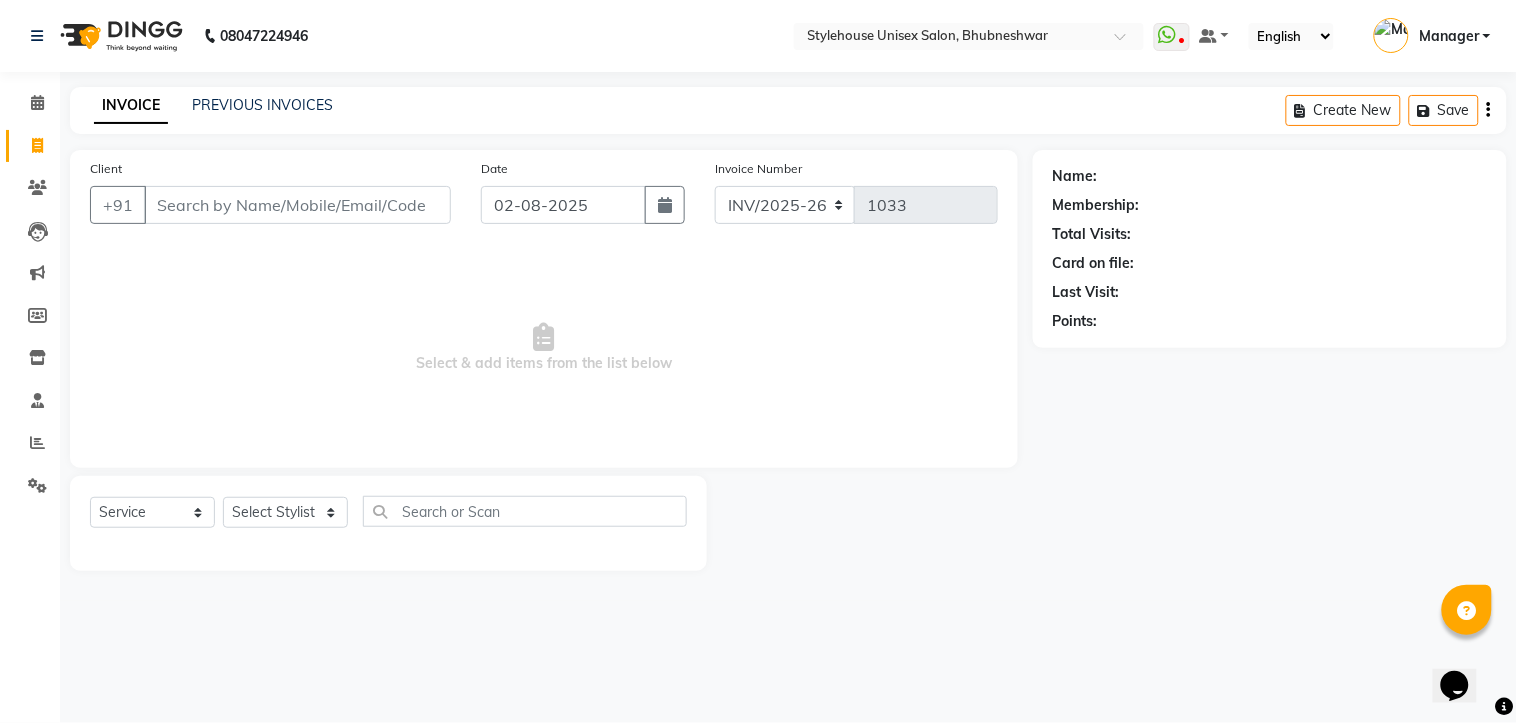 drag, startPoint x: 1070, startPoint y: 515, endPoint x: 867, endPoint y: 536, distance: 204.08331 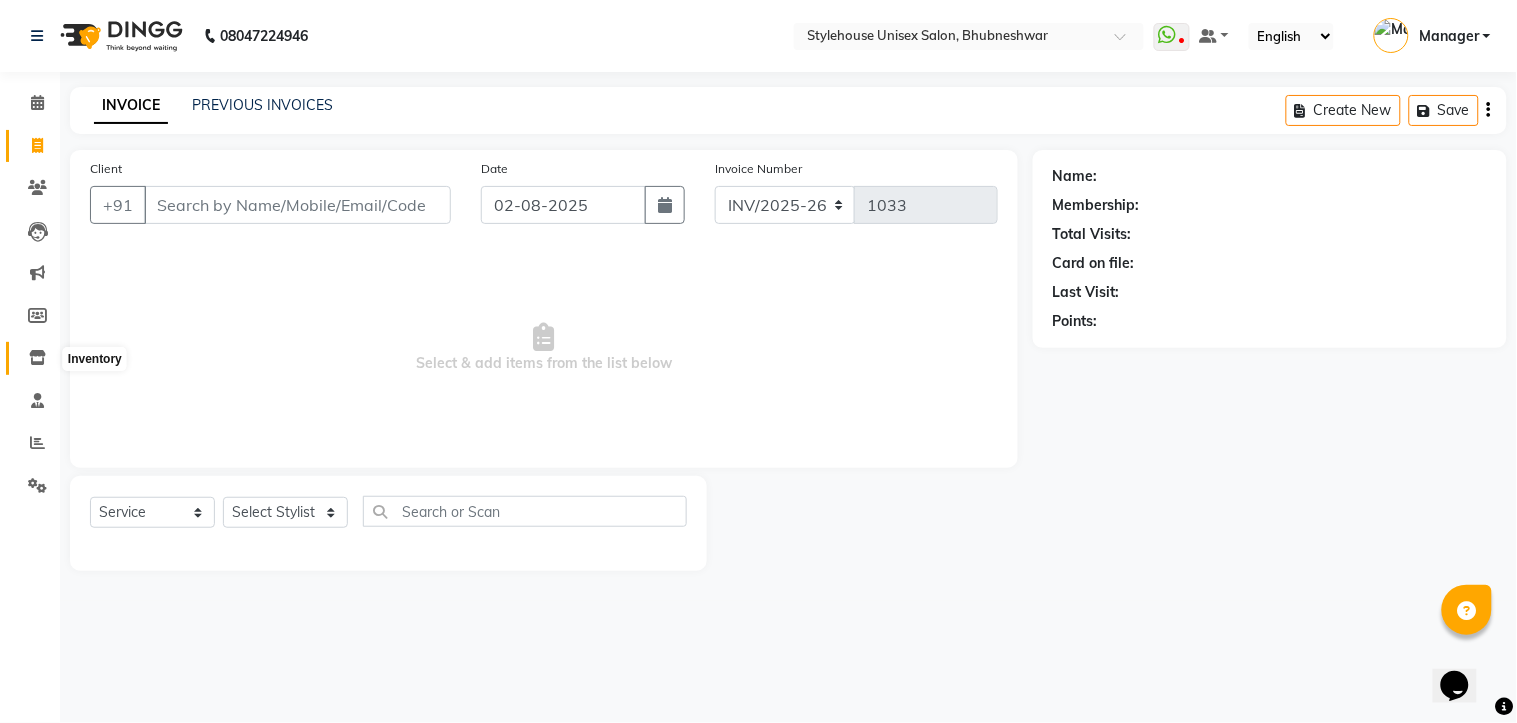 click 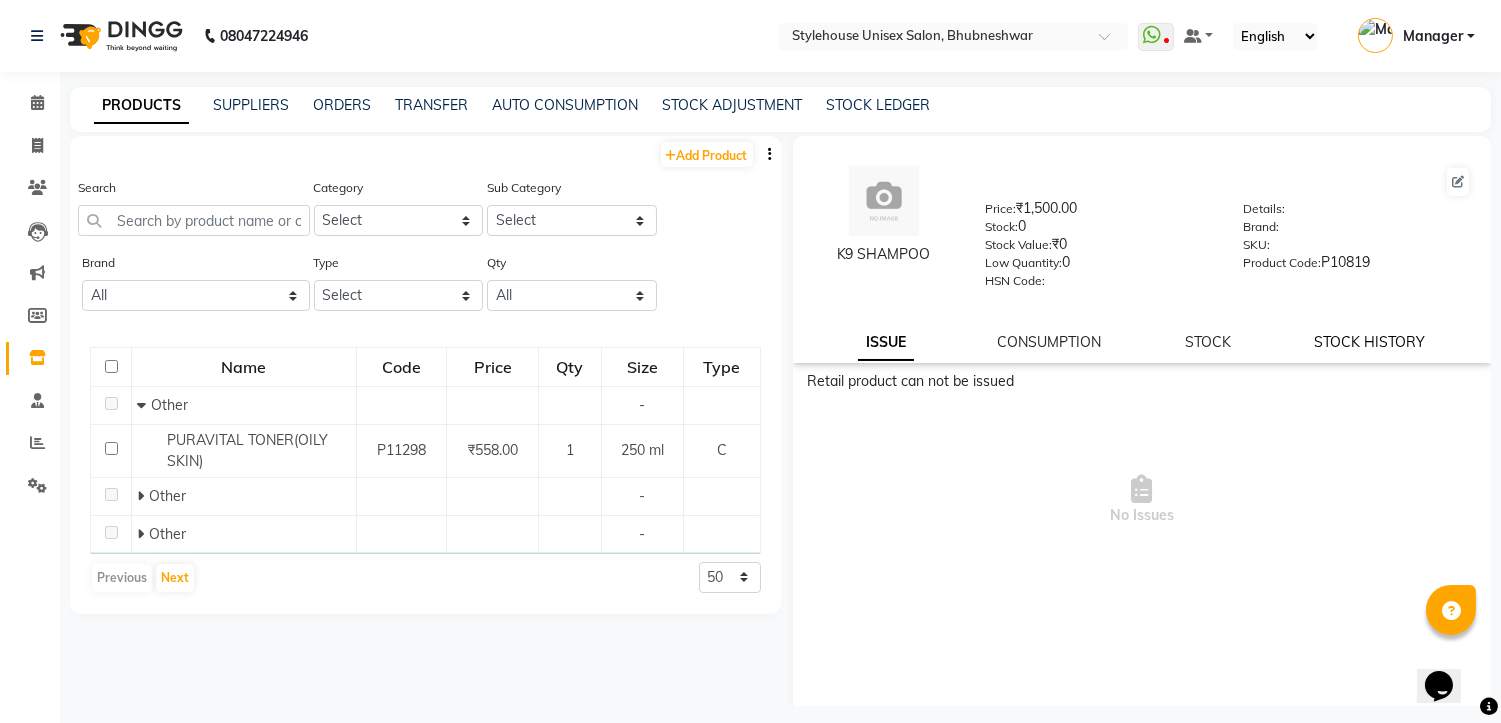 click on "STOCK HISTORY" 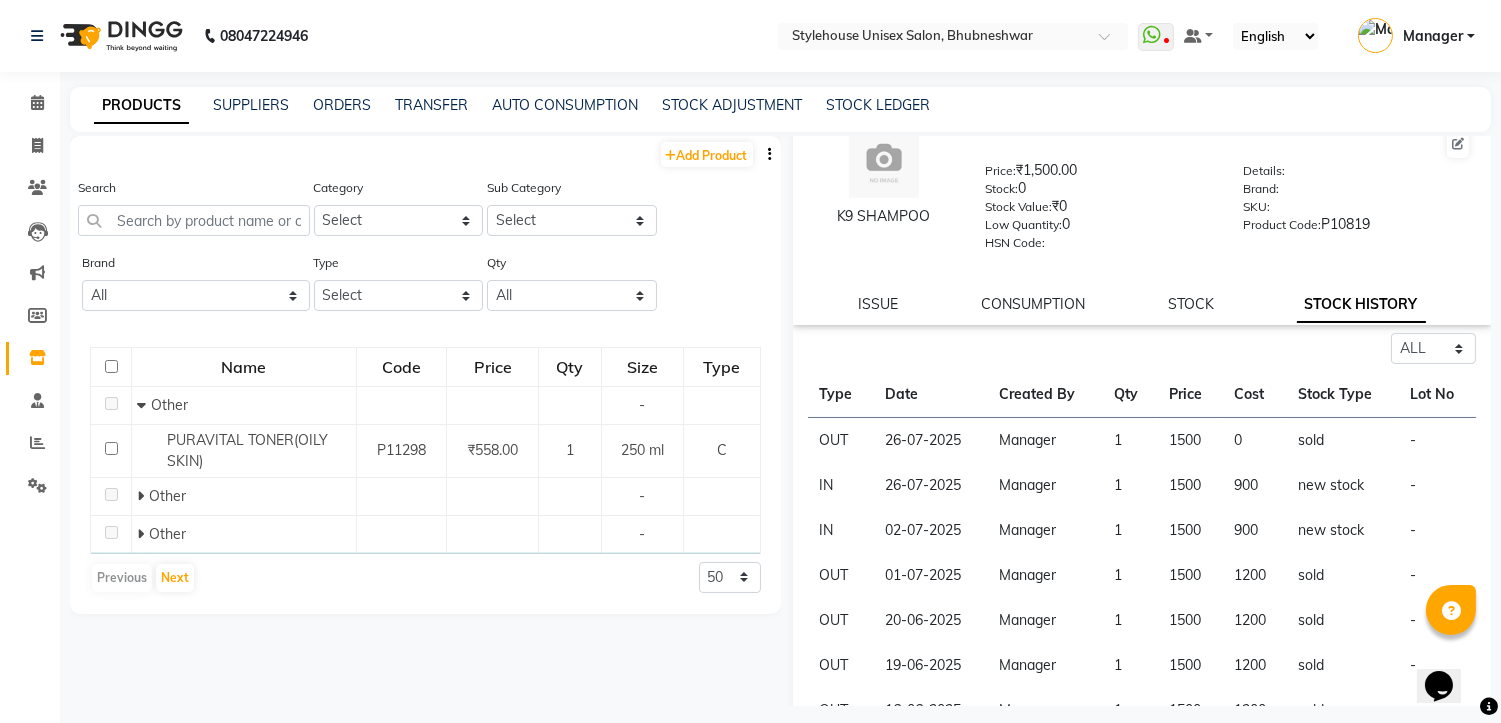 scroll, scrollTop: 0, scrollLeft: 0, axis: both 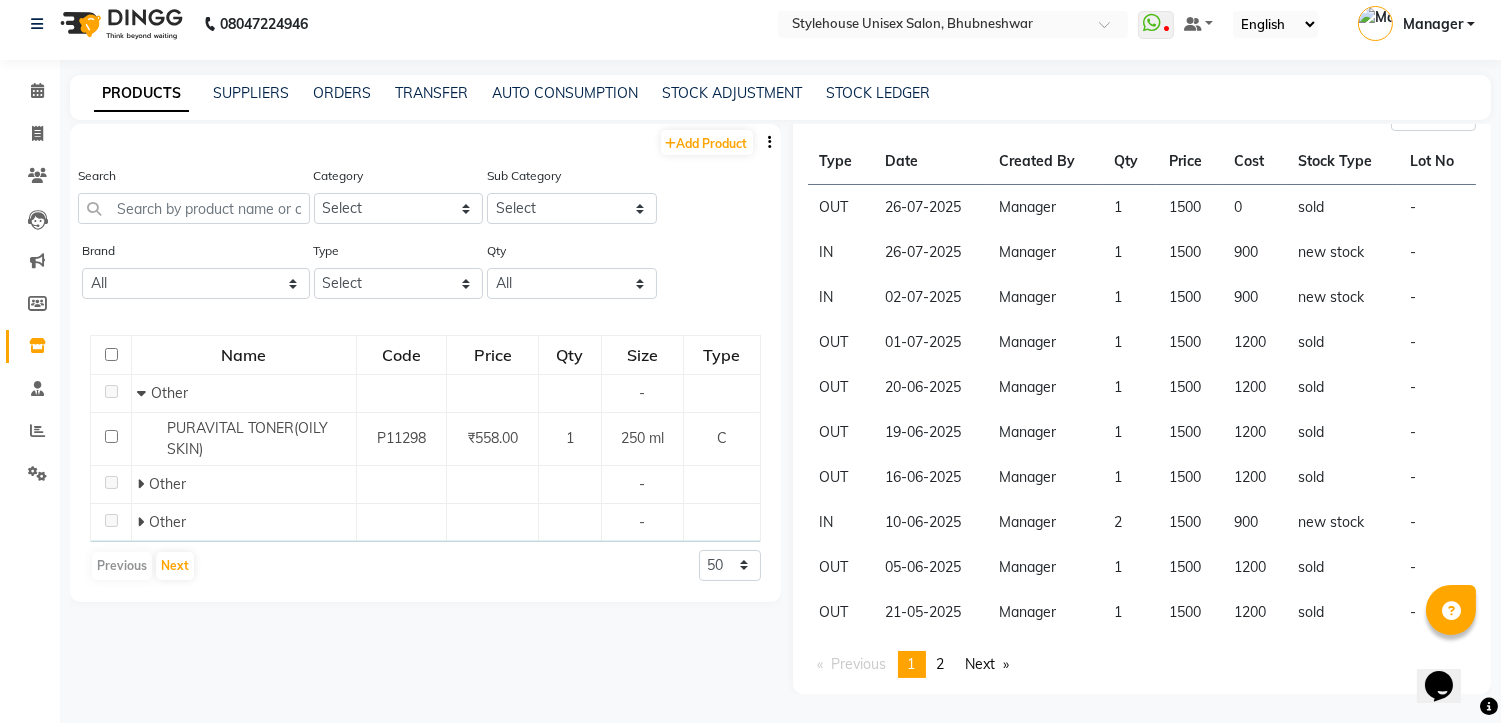 click on "new stock" 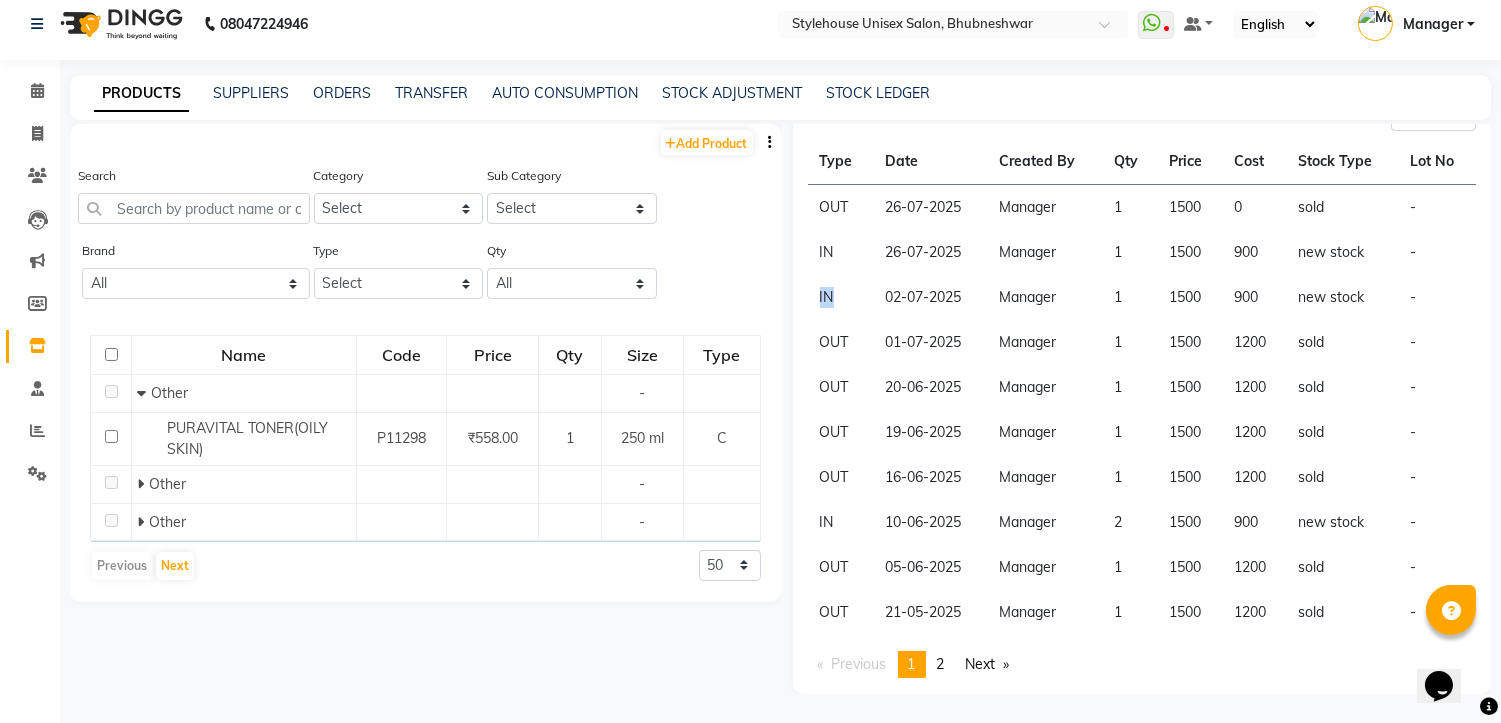 click on "IN" 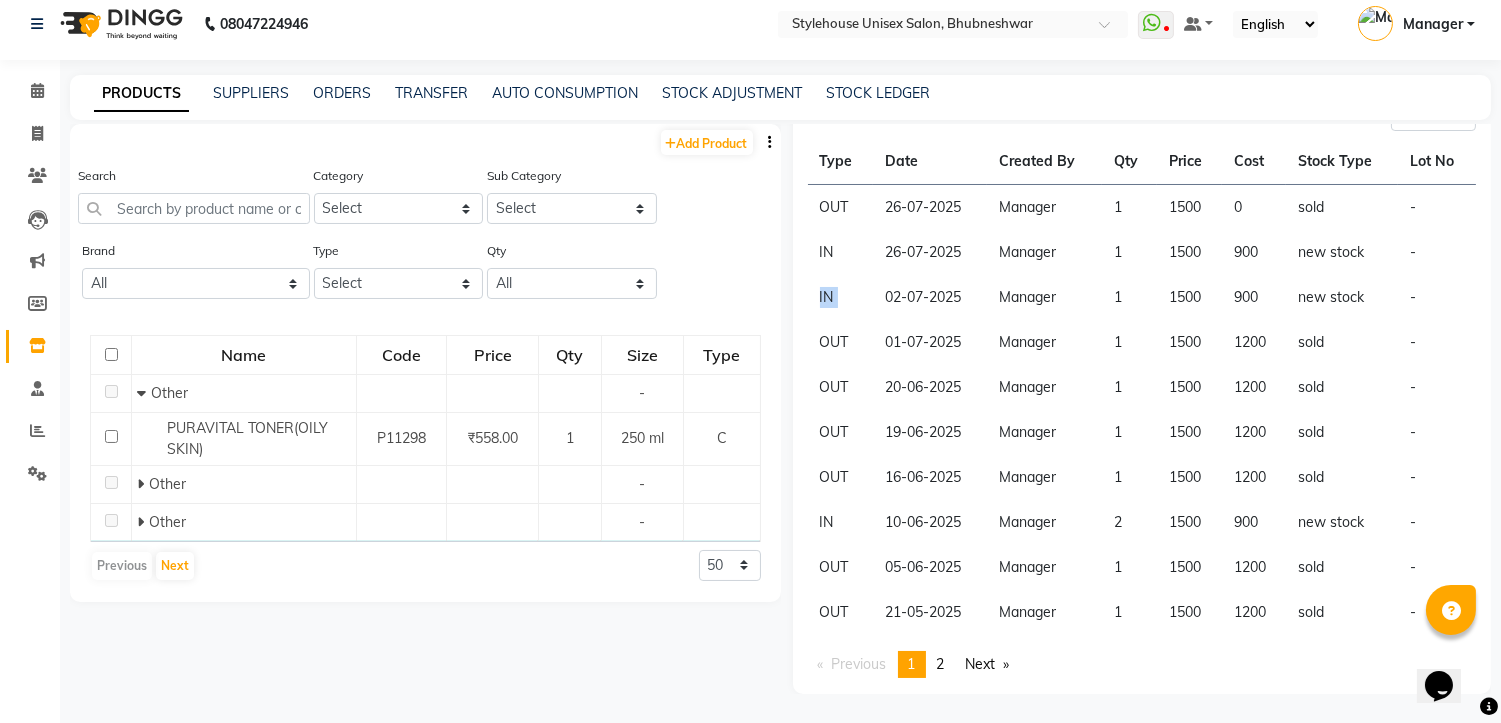 click on "IN" 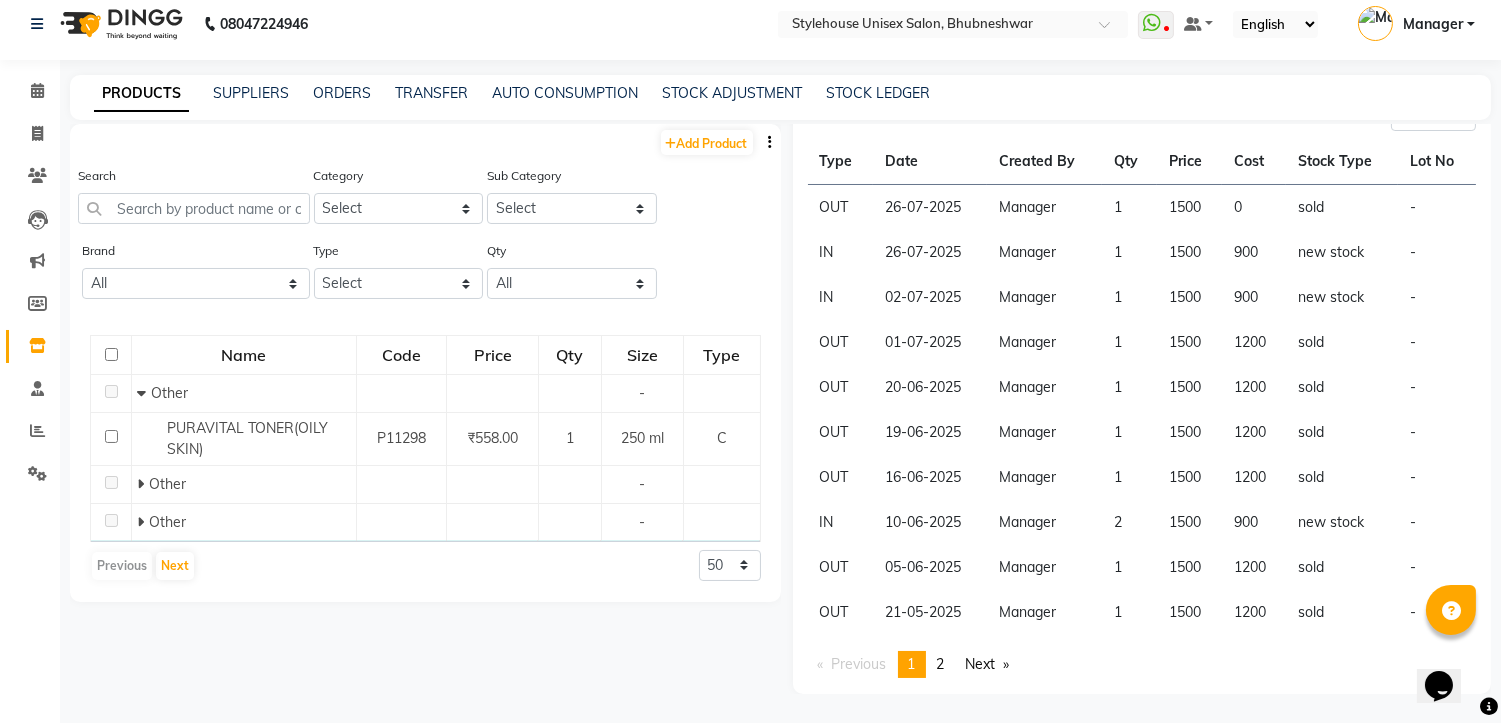 click on "02-07-2025" 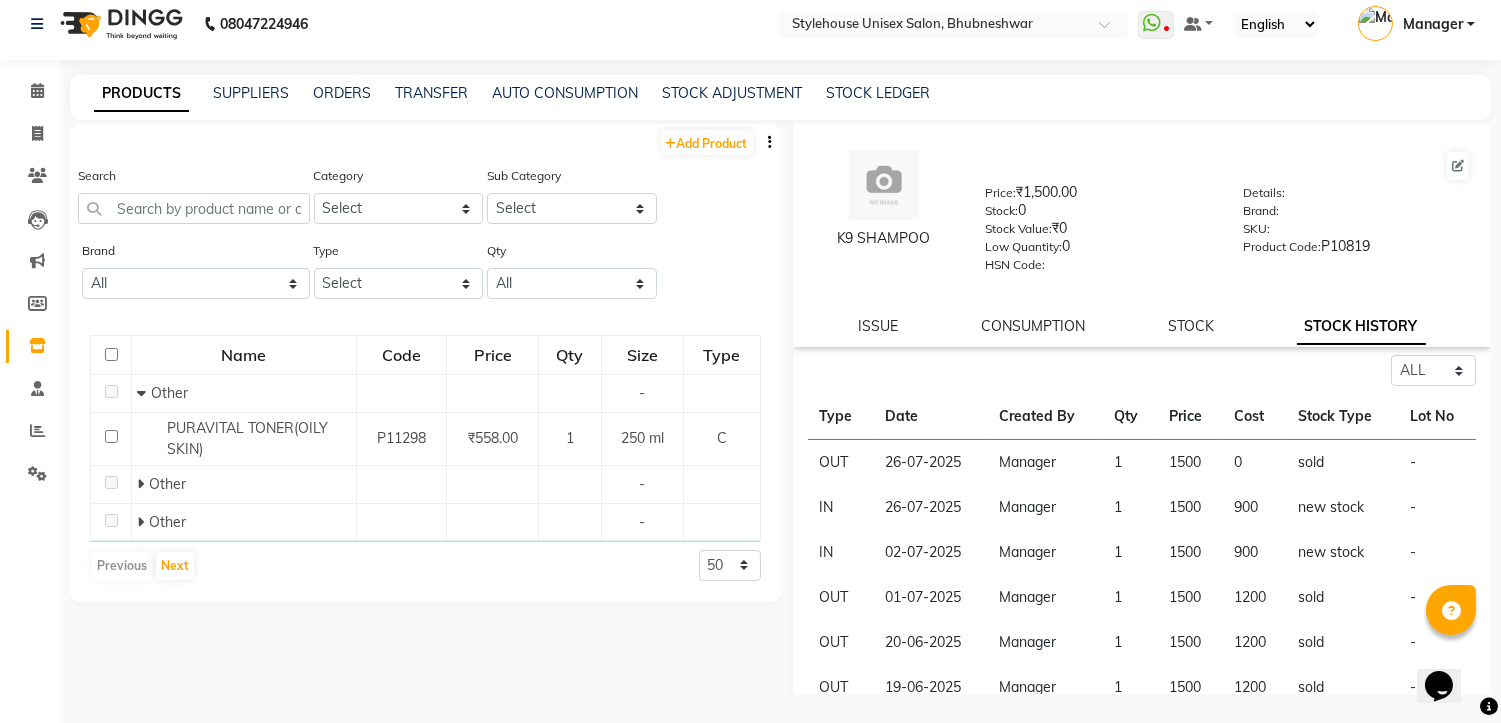 scroll, scrollTop: 0, scrollLeft: 0, axis: both 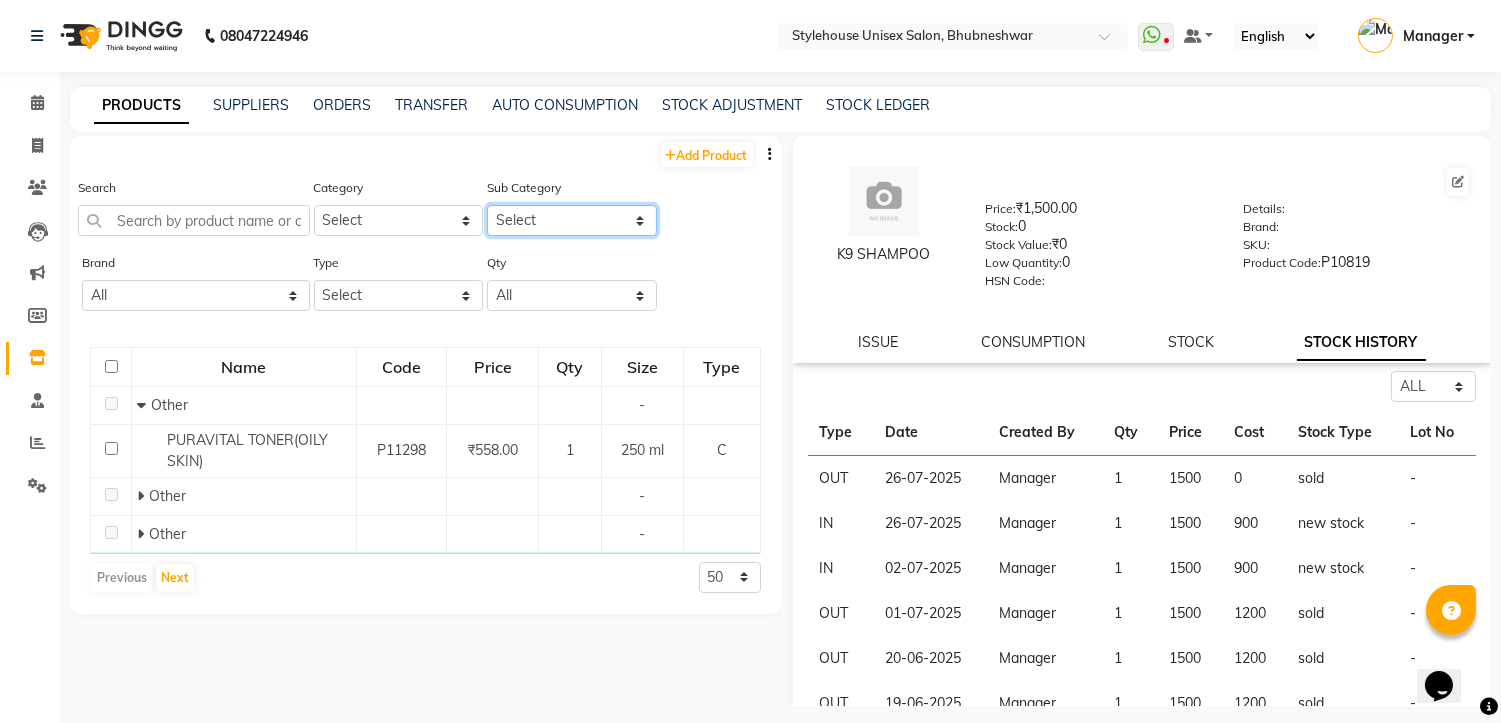 click on "Select" 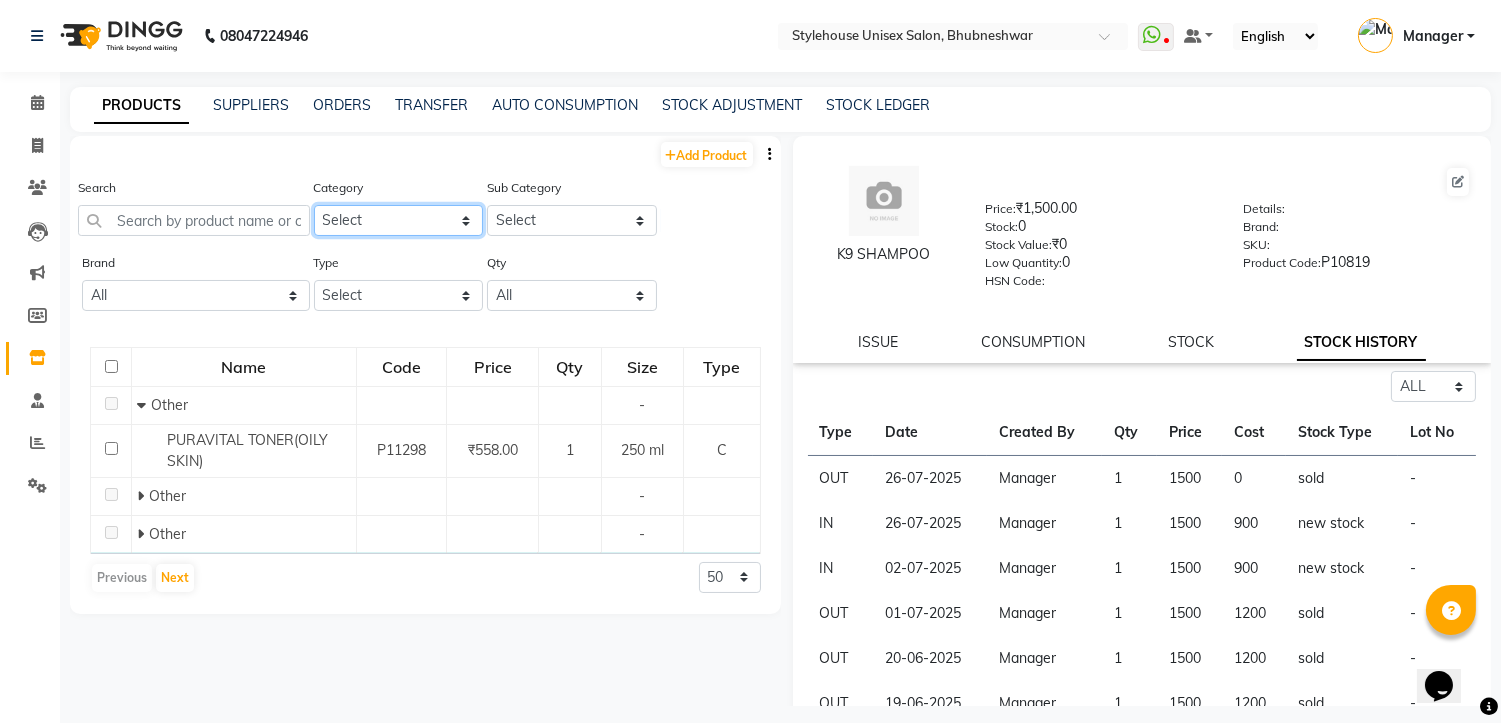 click on "Select Hair Skin Personal Care Appliances Beard Waxing Disposable Threading Hands and Feet Beauty Planet Botox Cadiveu Casmara Cheryls Loreal Olaplex Threading Other" 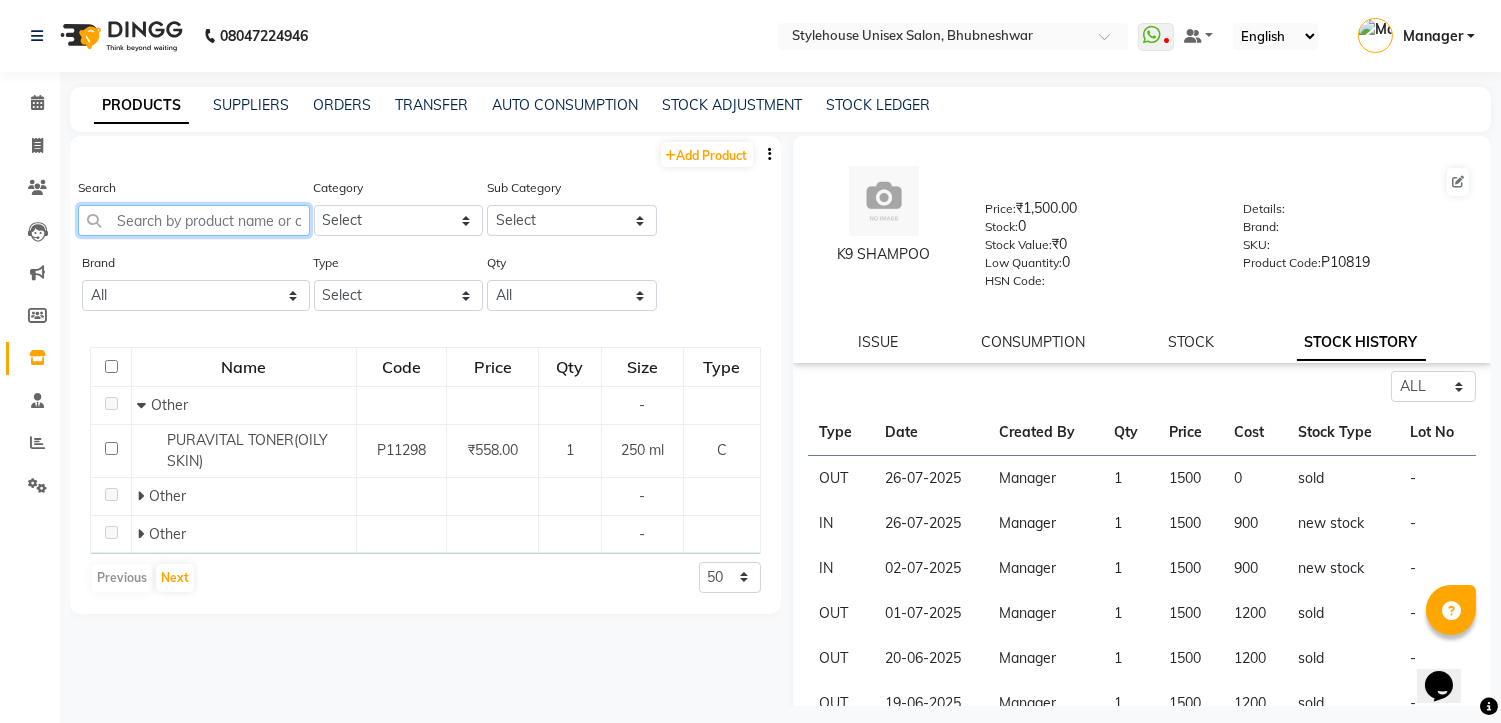 click 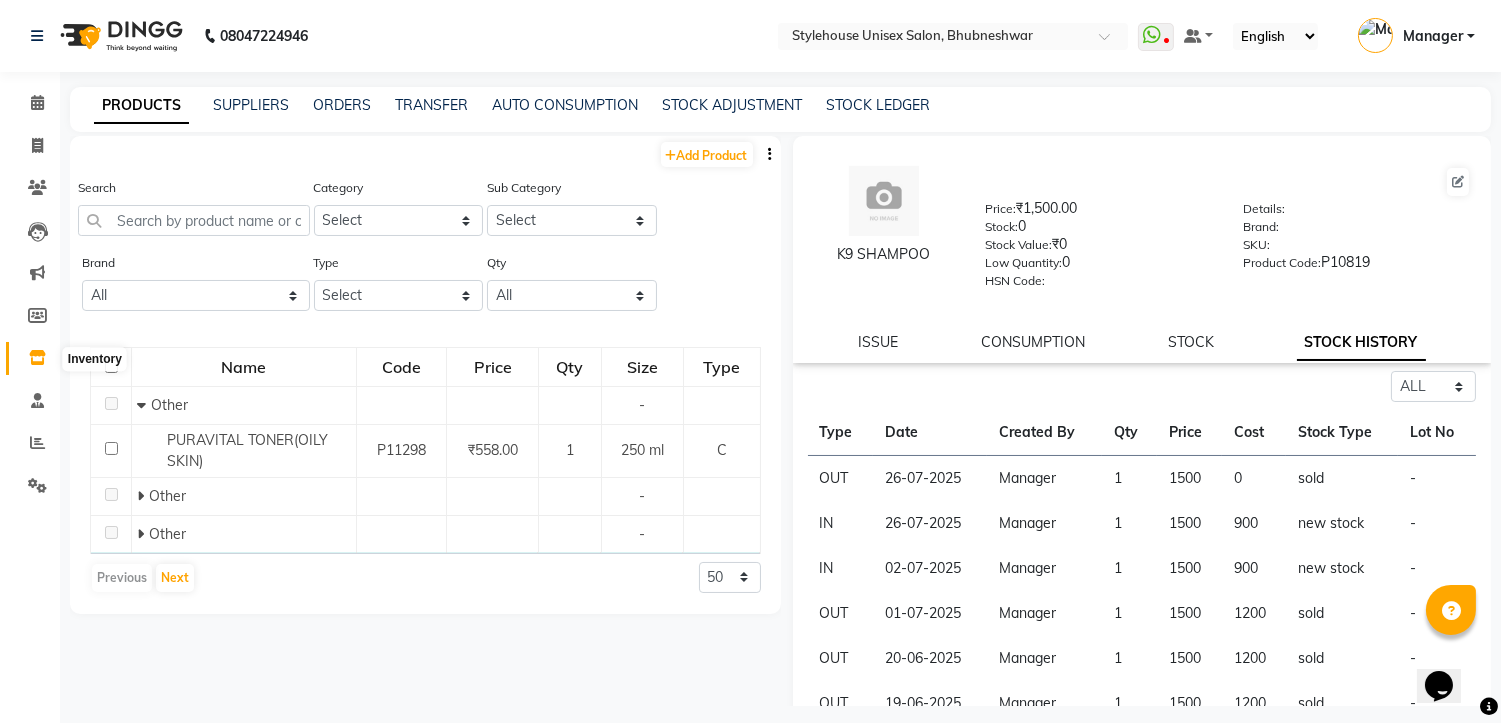 click 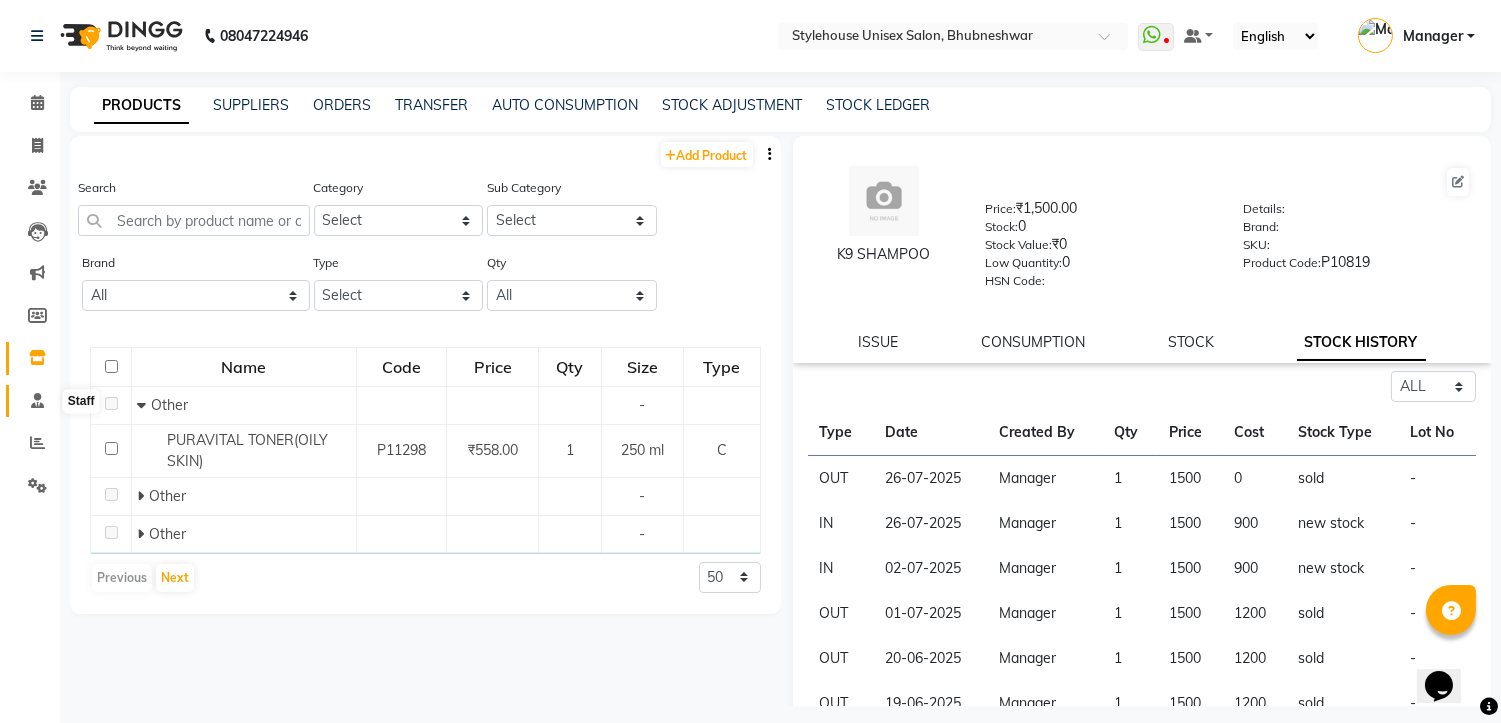 click 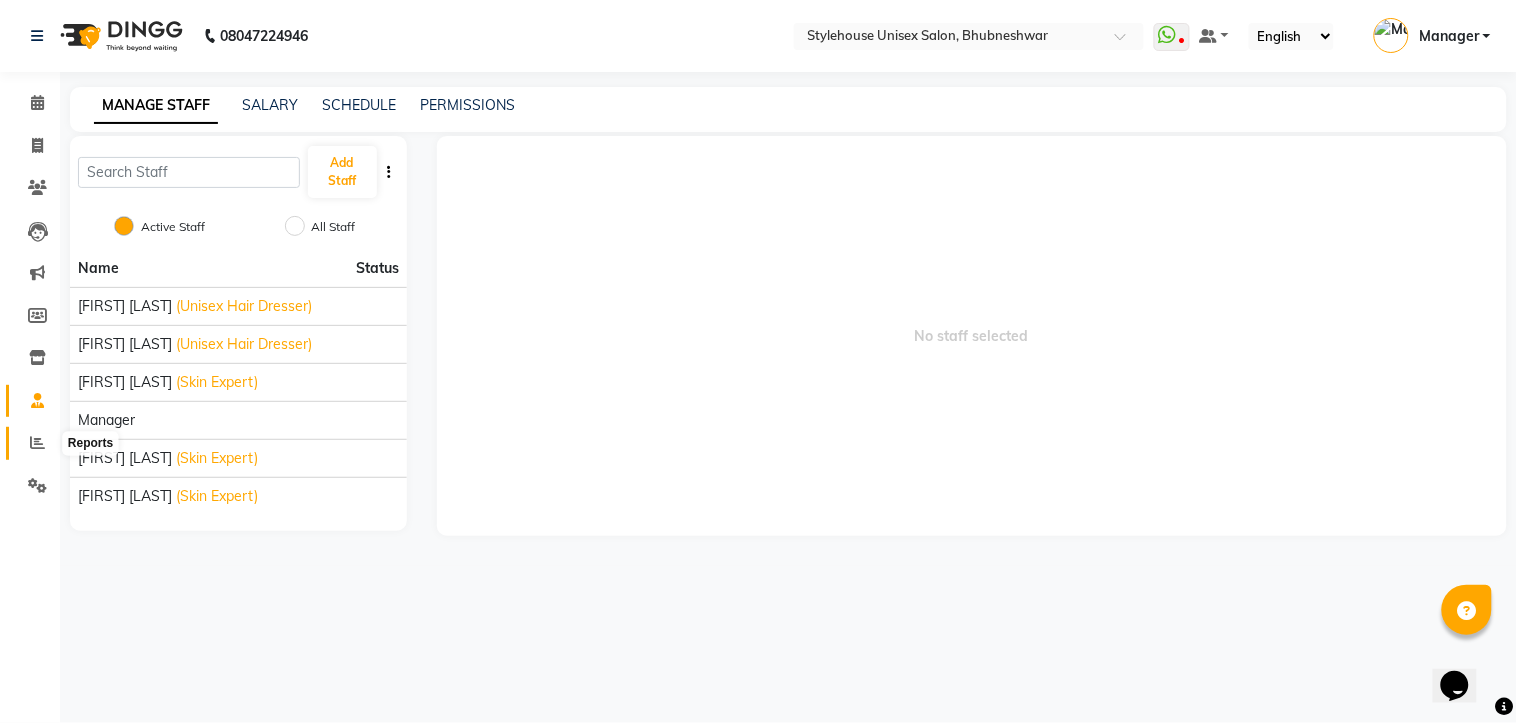 click 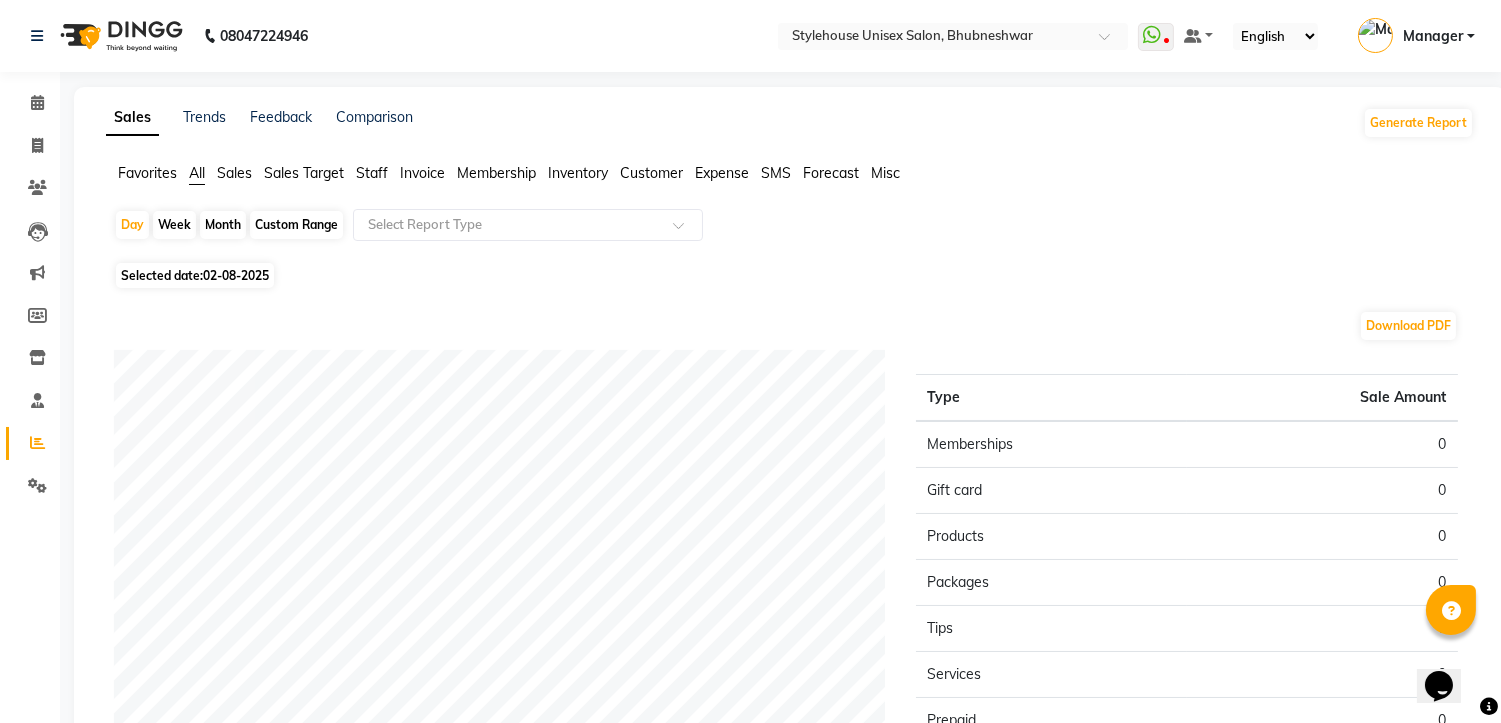 click on "Download PDF Sales summary Type Sale Amount Memberships 0 Gift card 0 Products 0 Packages 0 Tips 0 Services 0 Prepaid 0 Vouchers 0 Fee 0 Total 0" 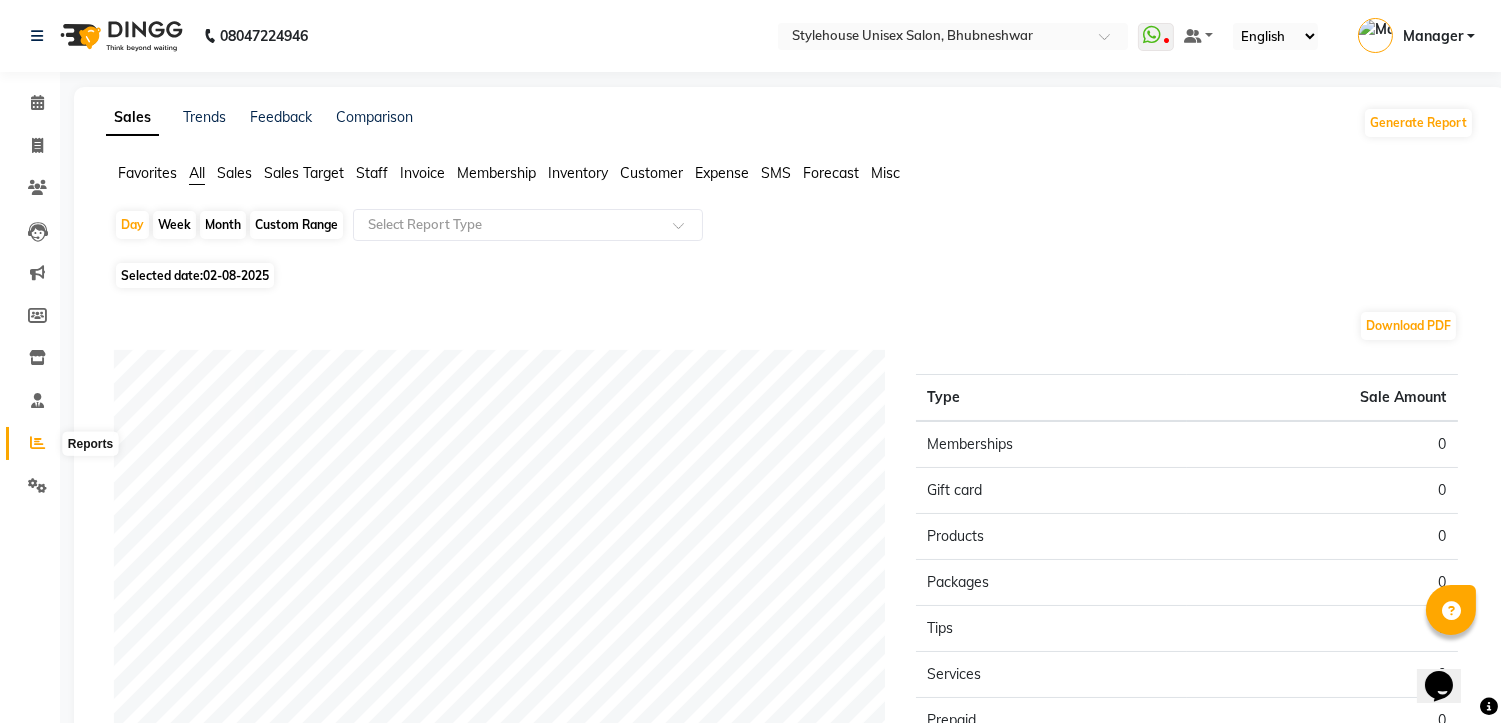 click 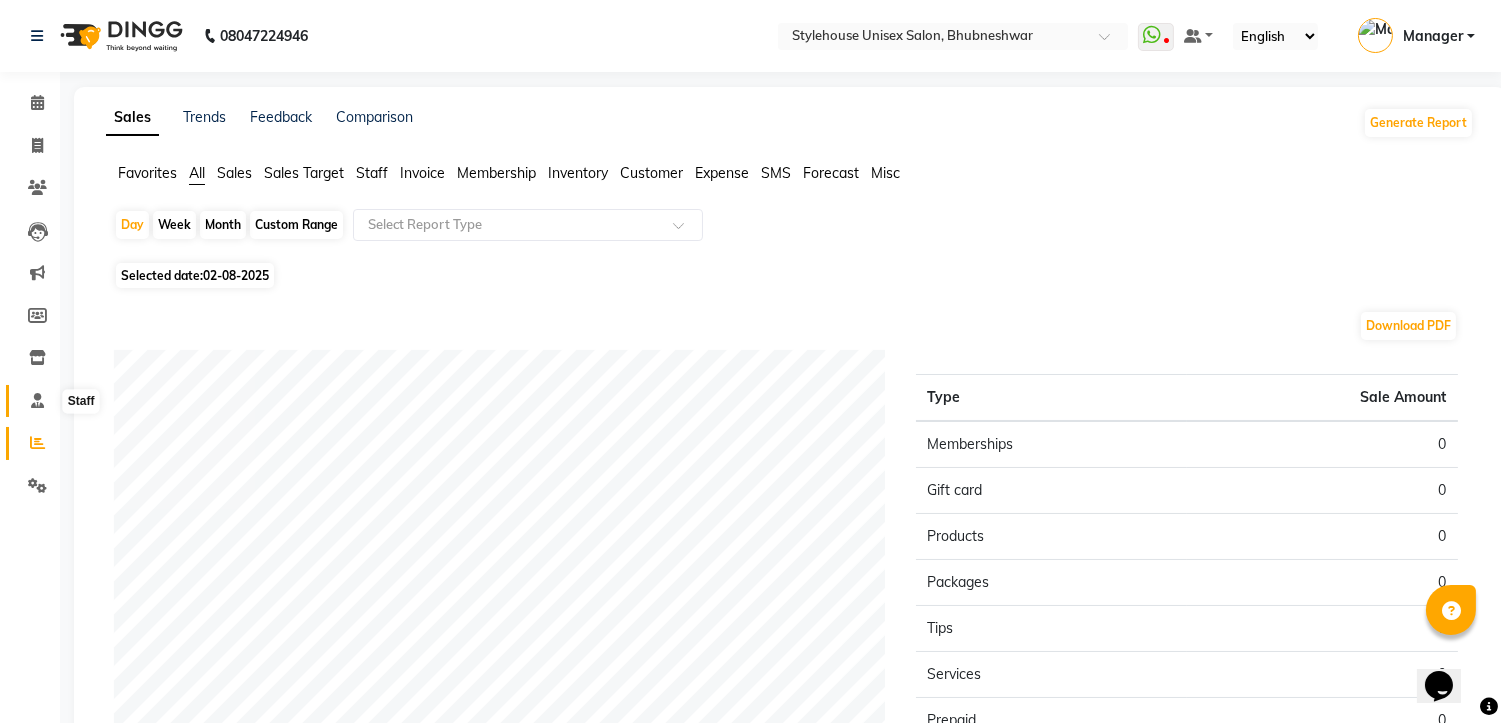 click 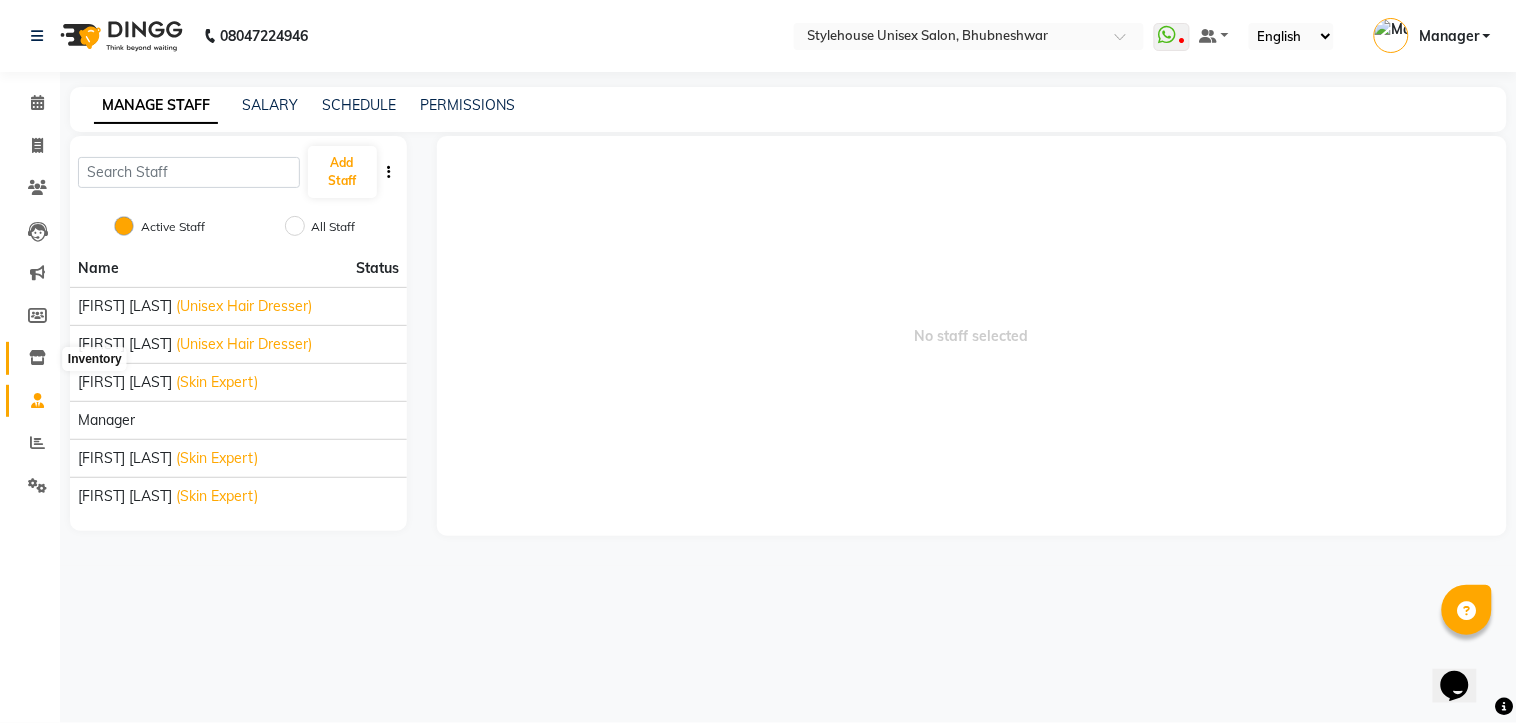 click 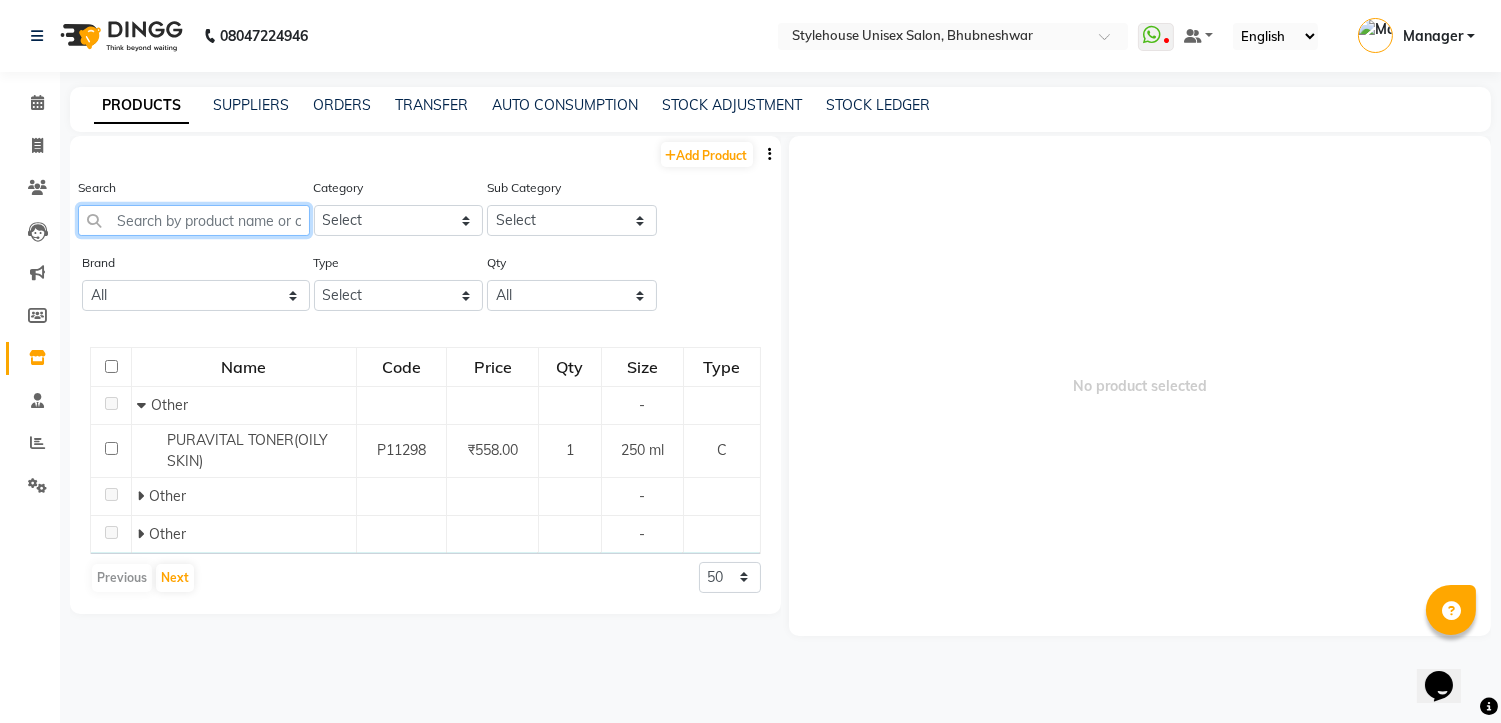 click 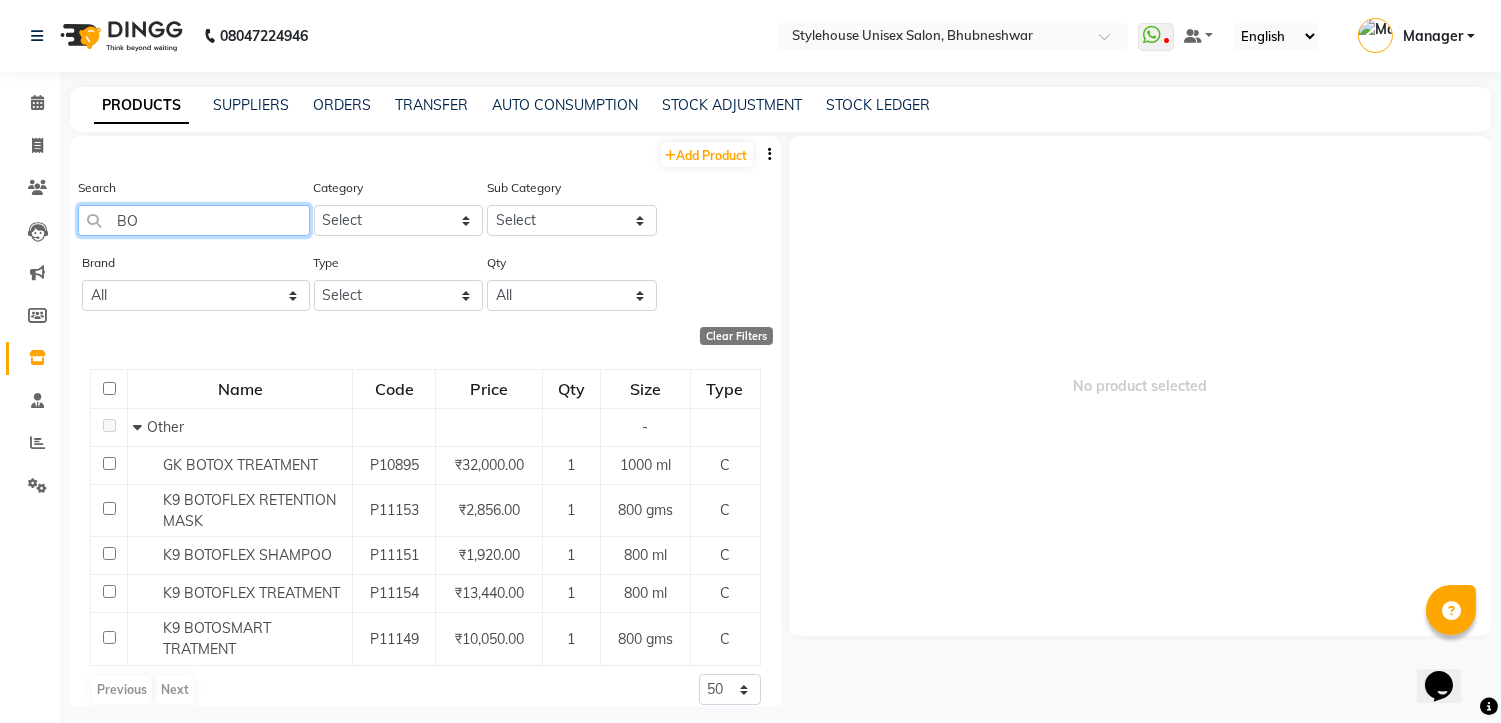 type on "B" 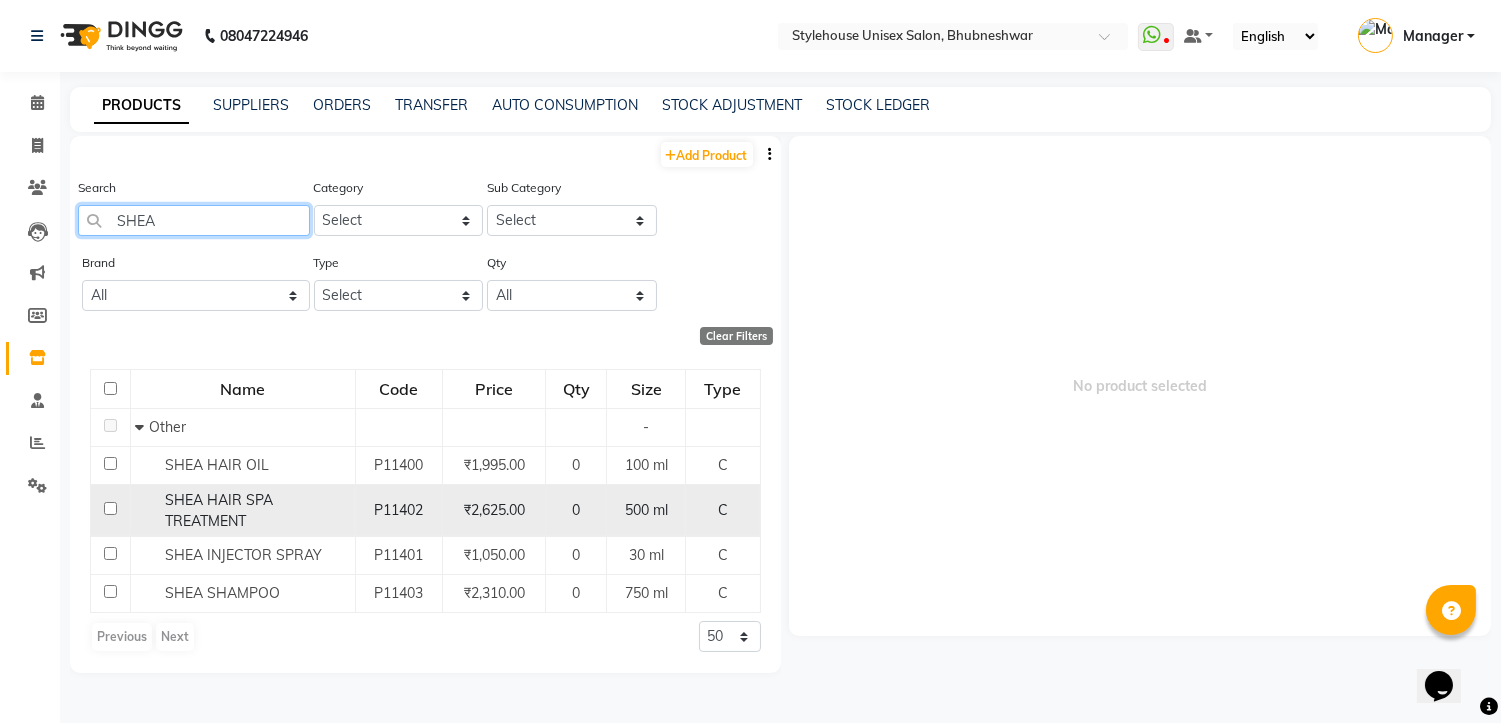 type on "SHEA" 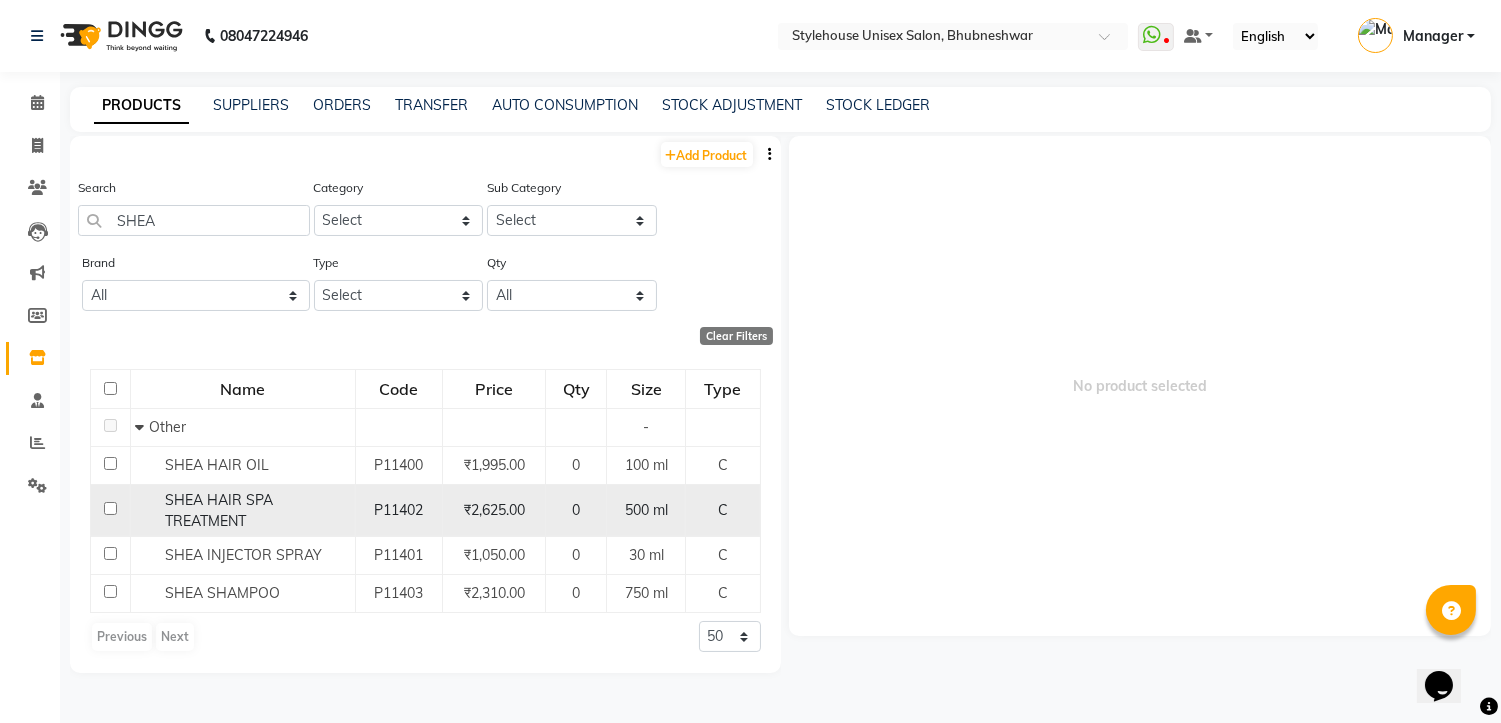 click 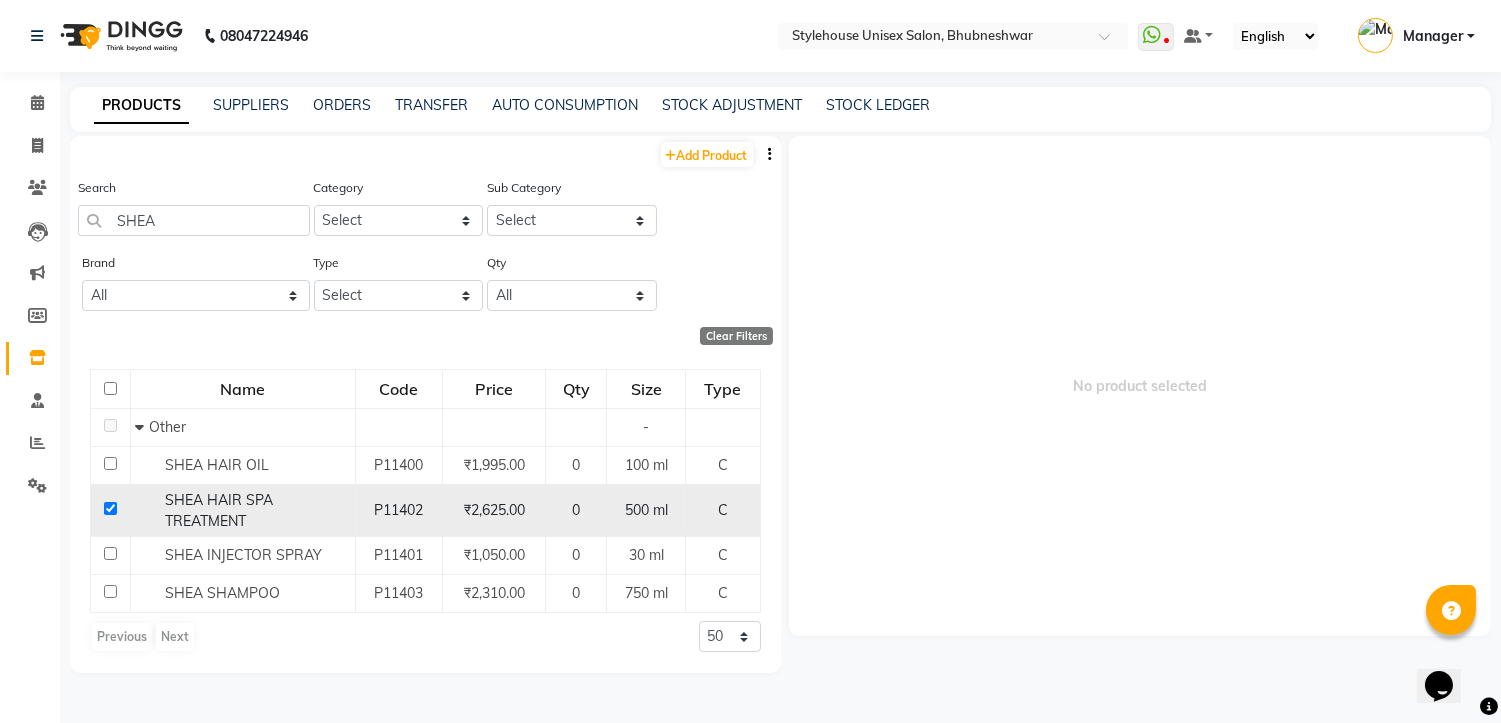 checkbox on "true" 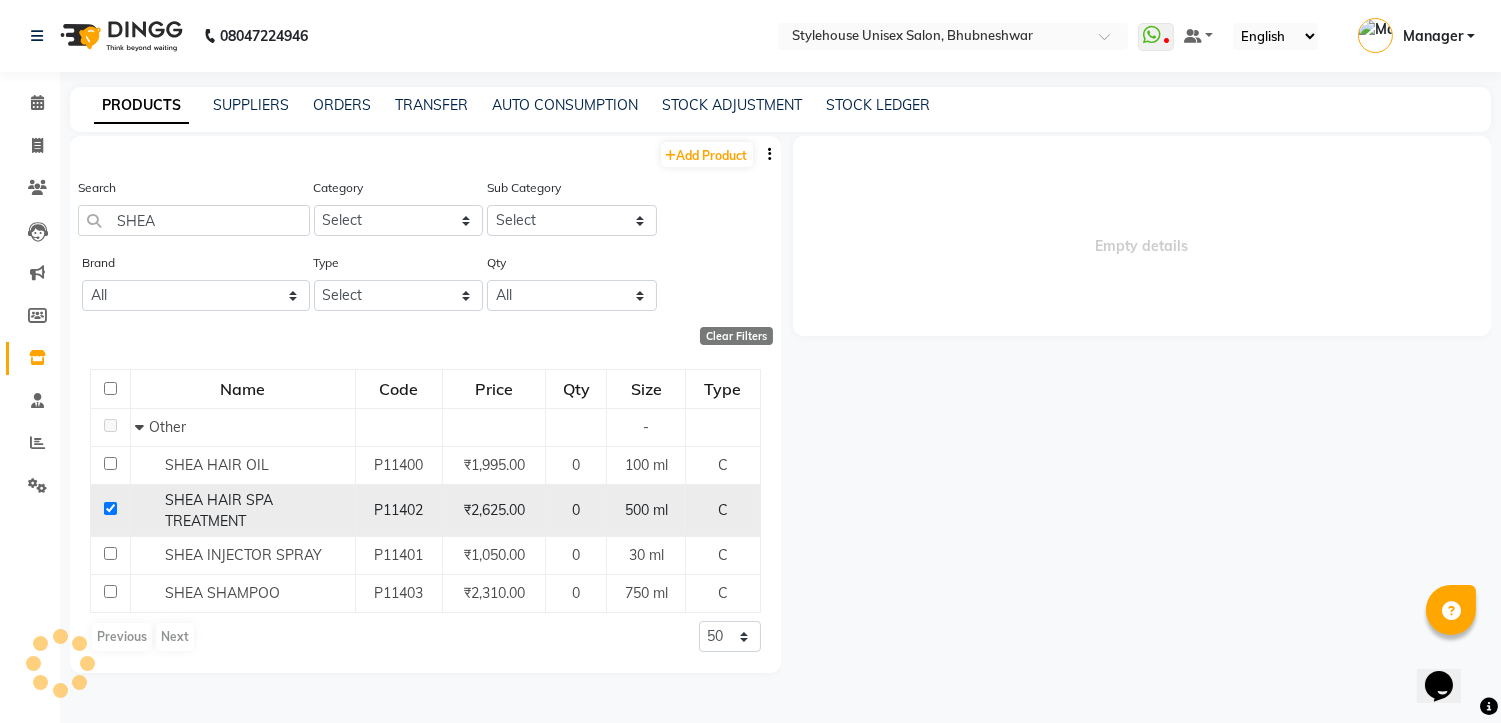 select 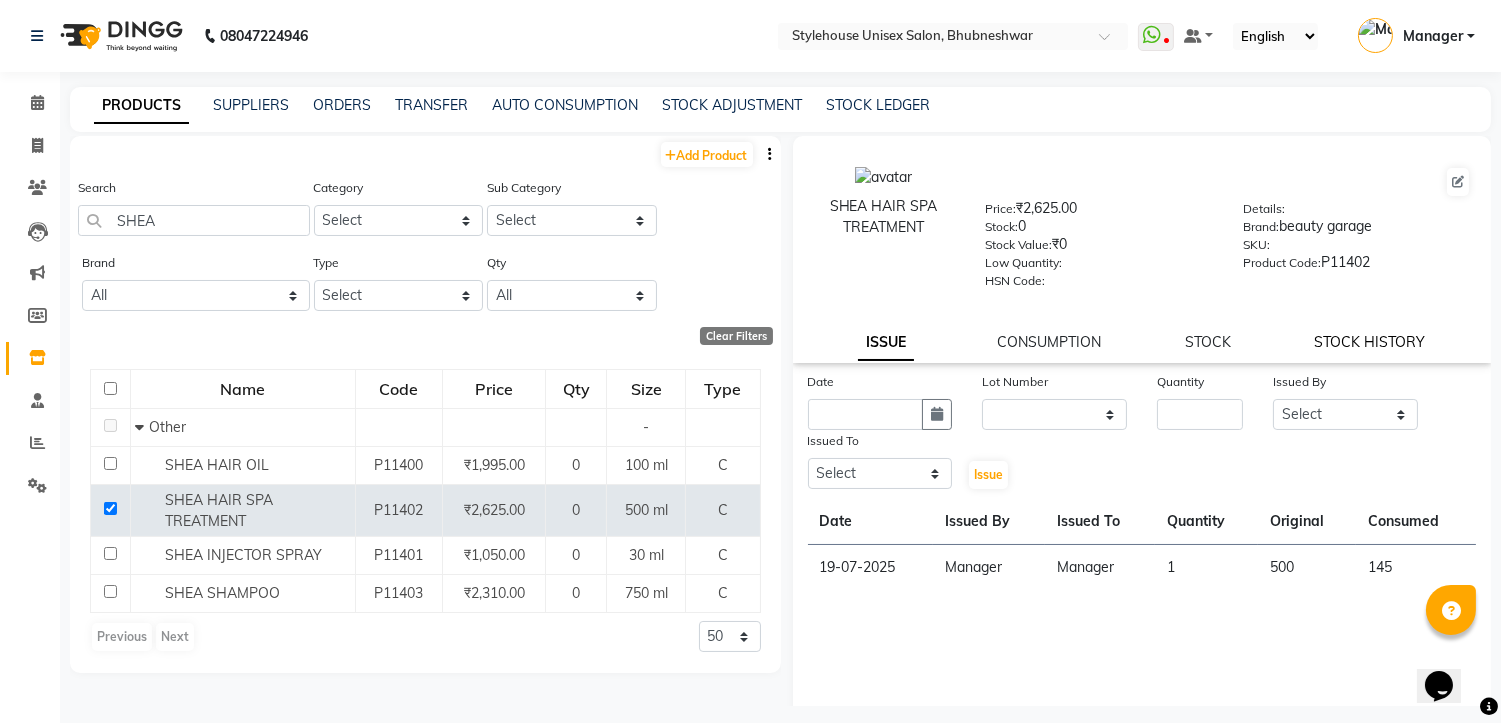 click on "STOCK HISTORY" 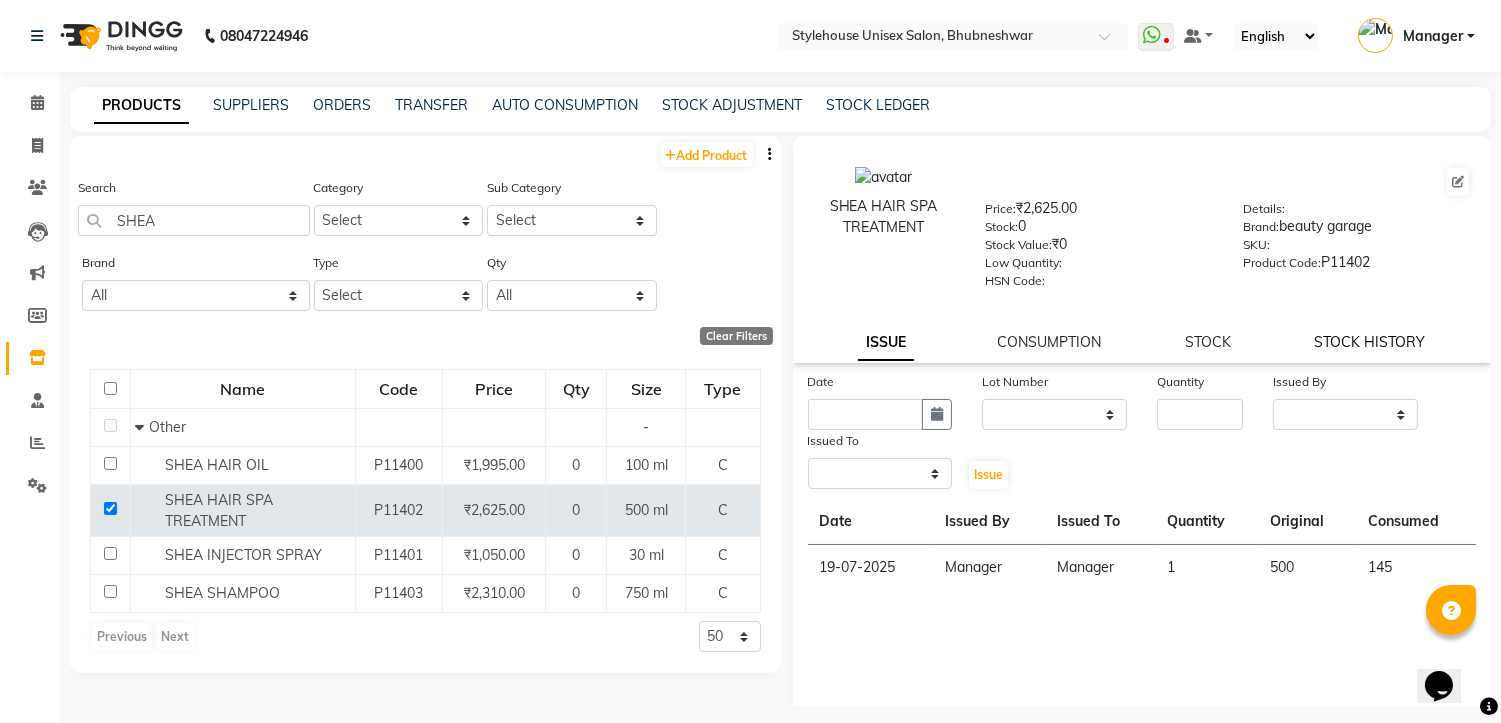 select on "all" 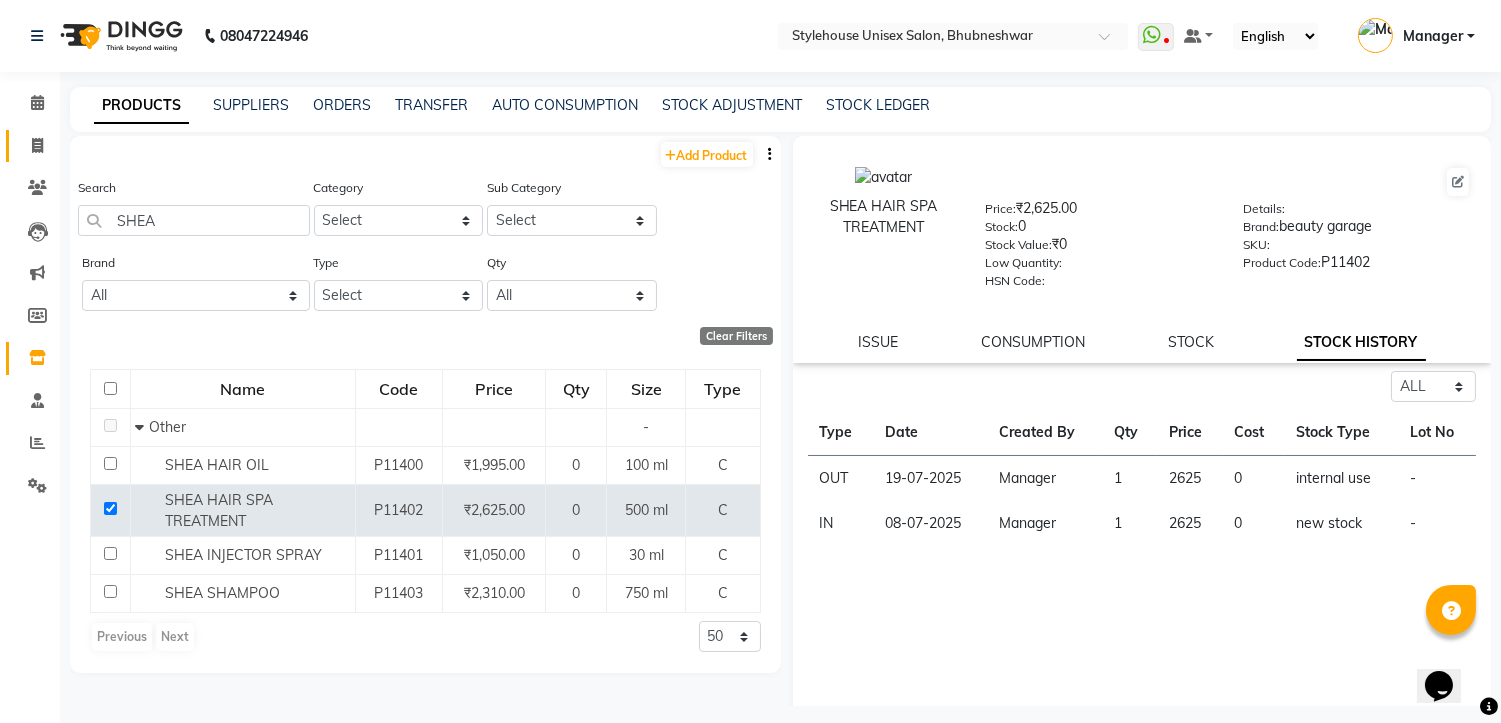 click 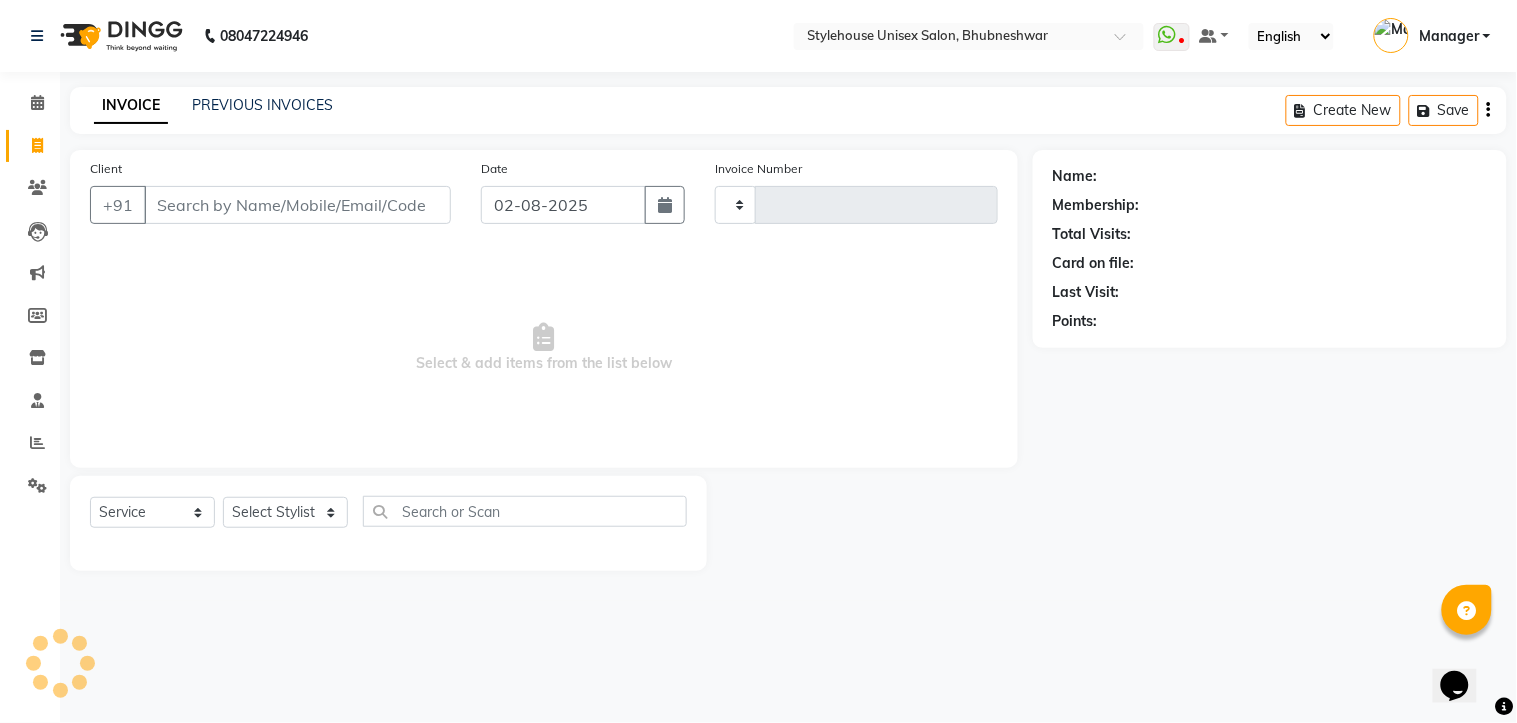 type on "1033" 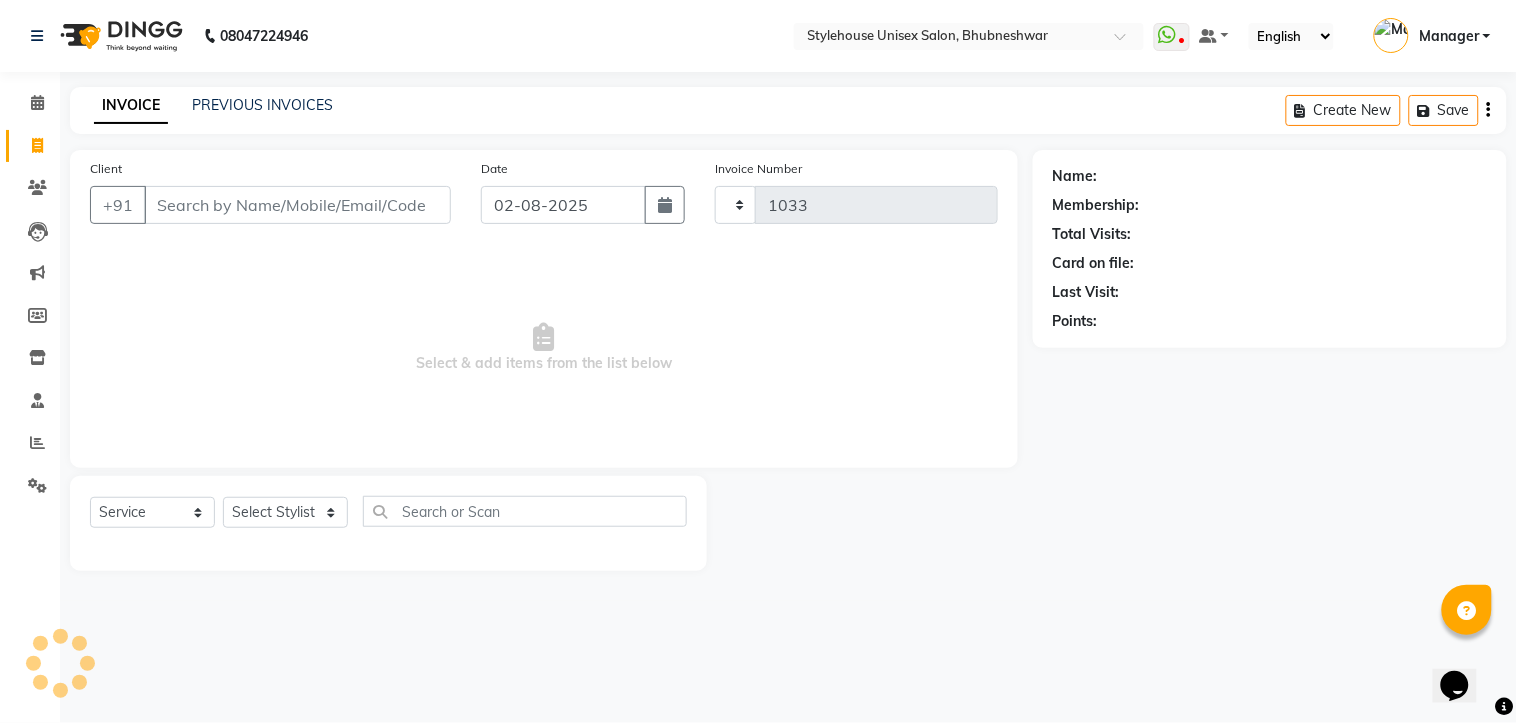 select on "7906" 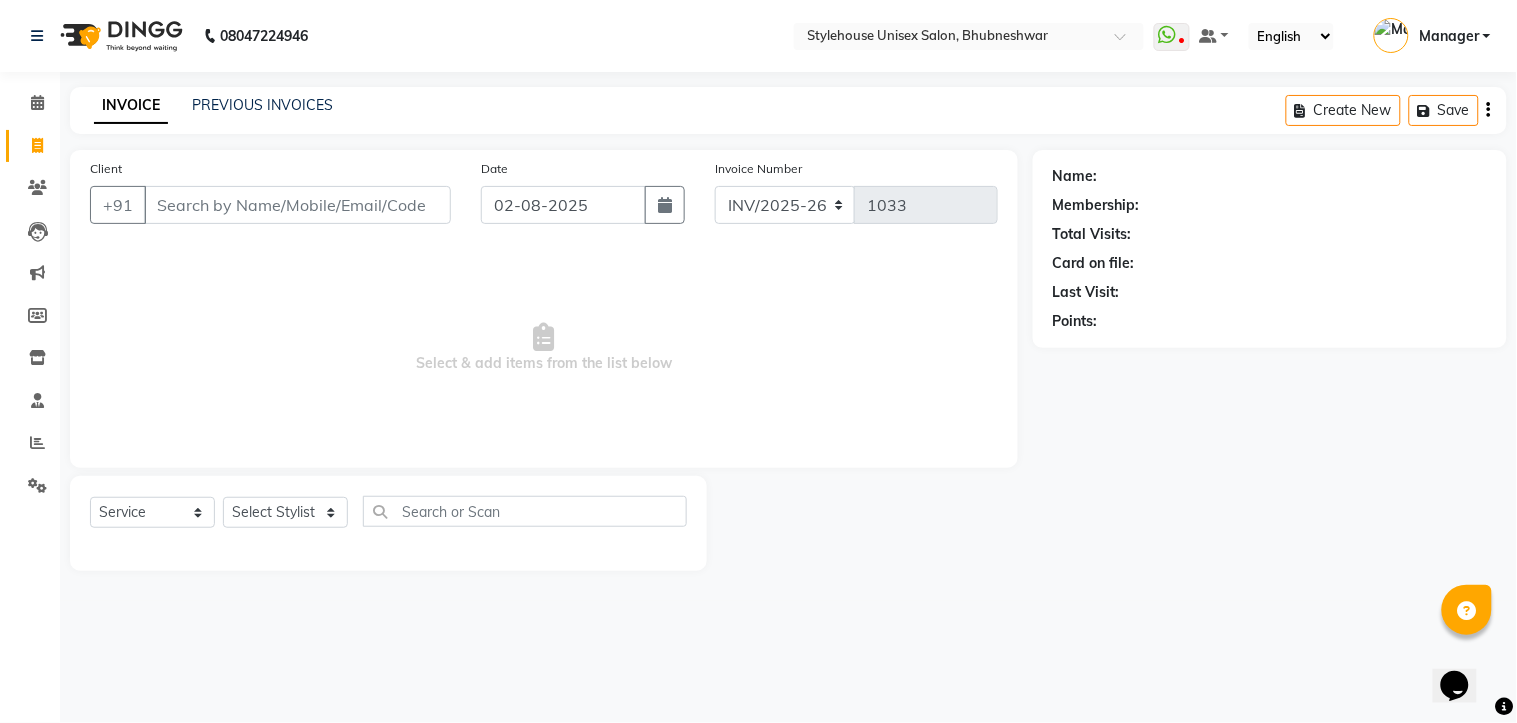 click on "Manager" at bounding box center (1449, 36) 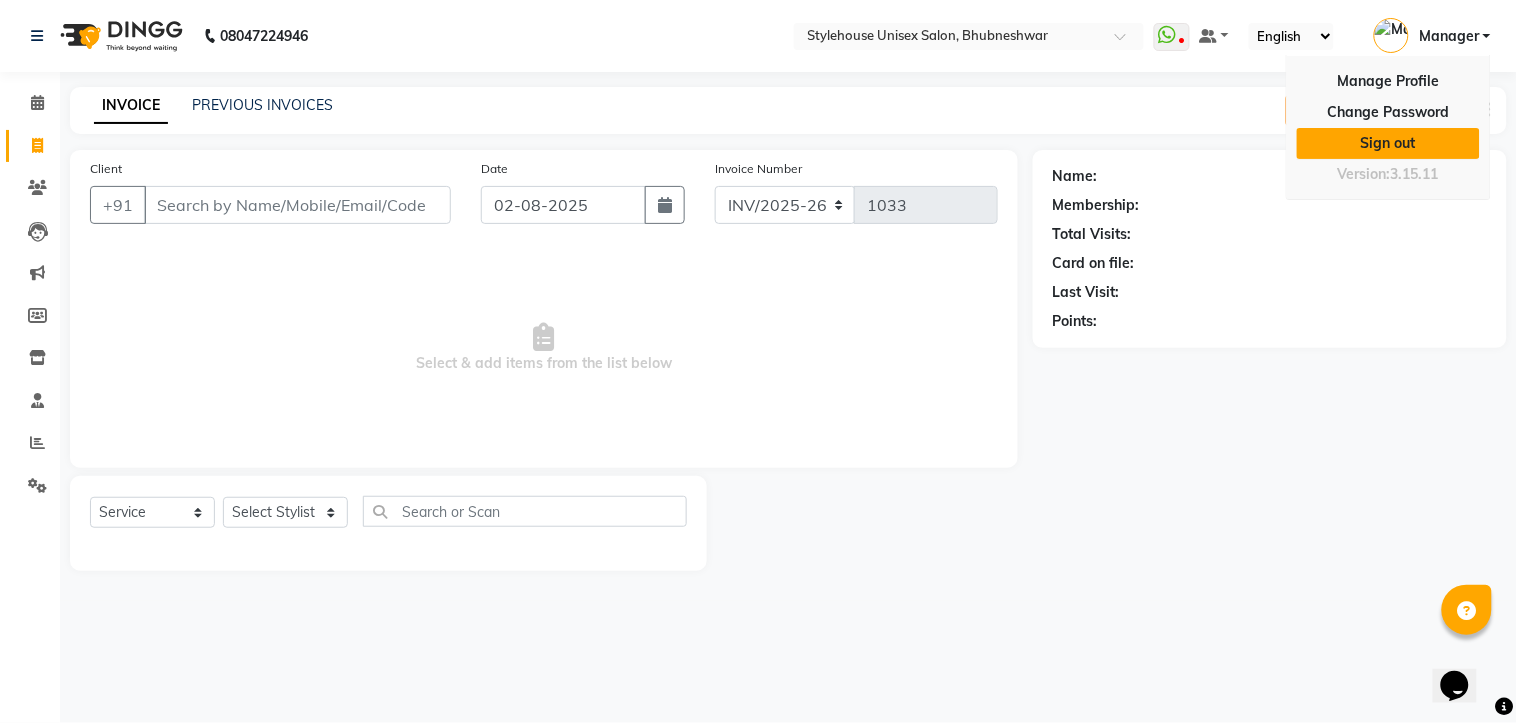click on "Sign out" at bounding box center [1388, 143] 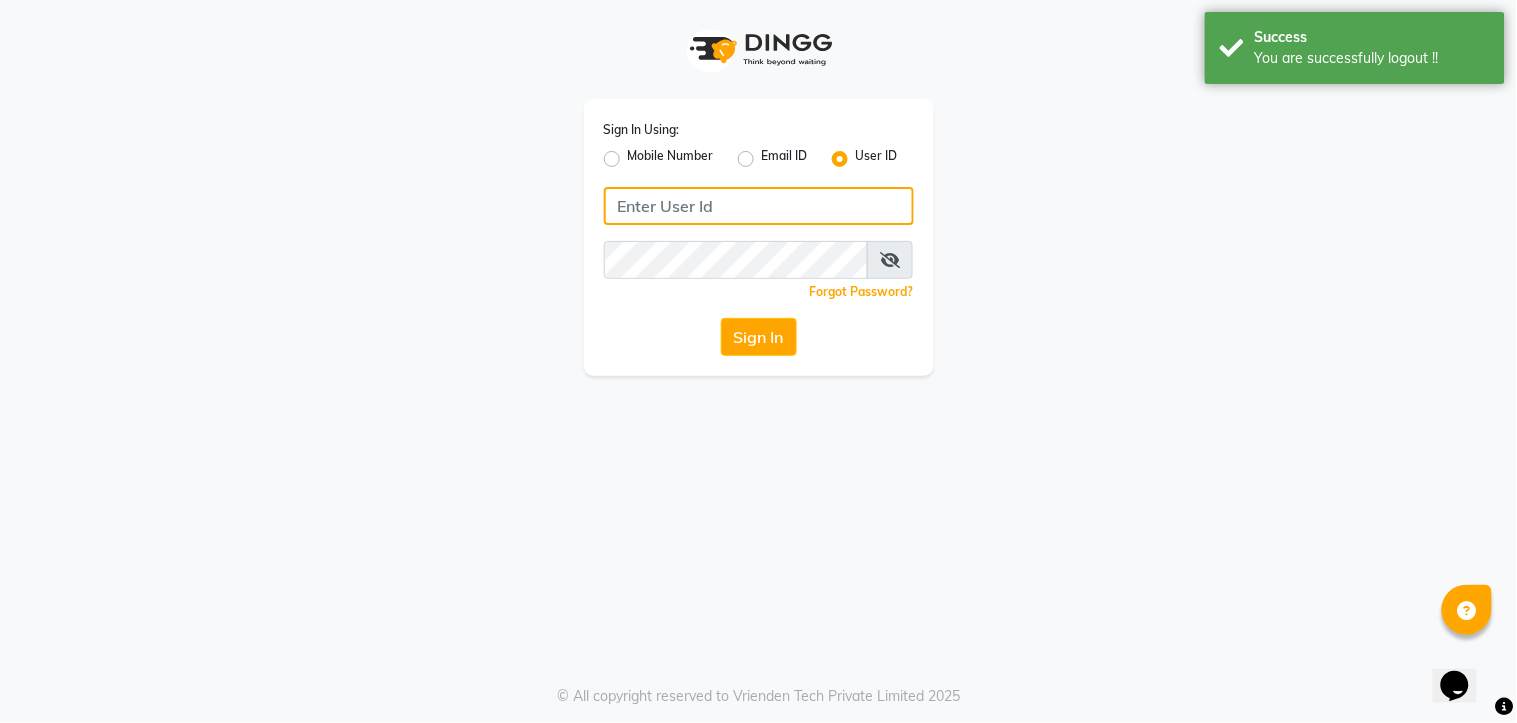 type on "7438832222" 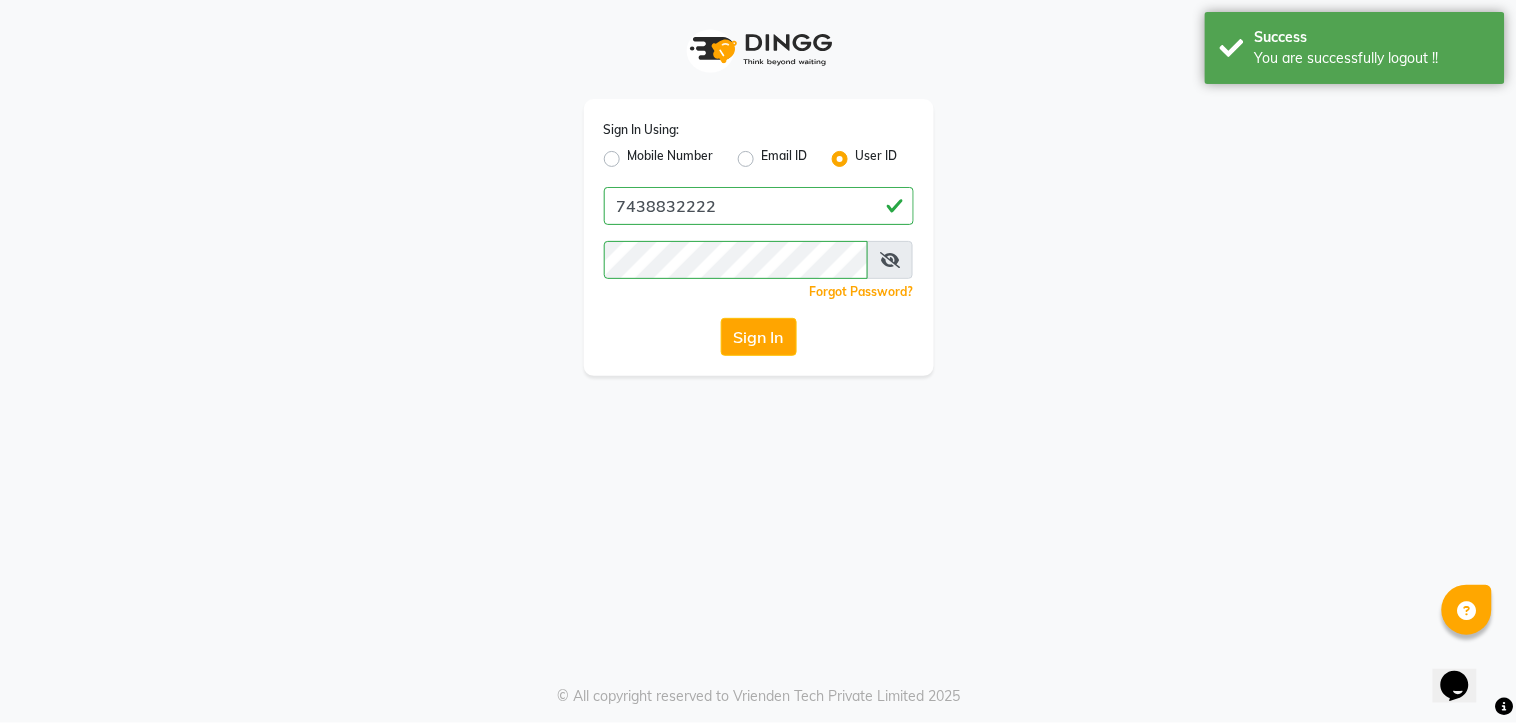 click on "Mobile Number" 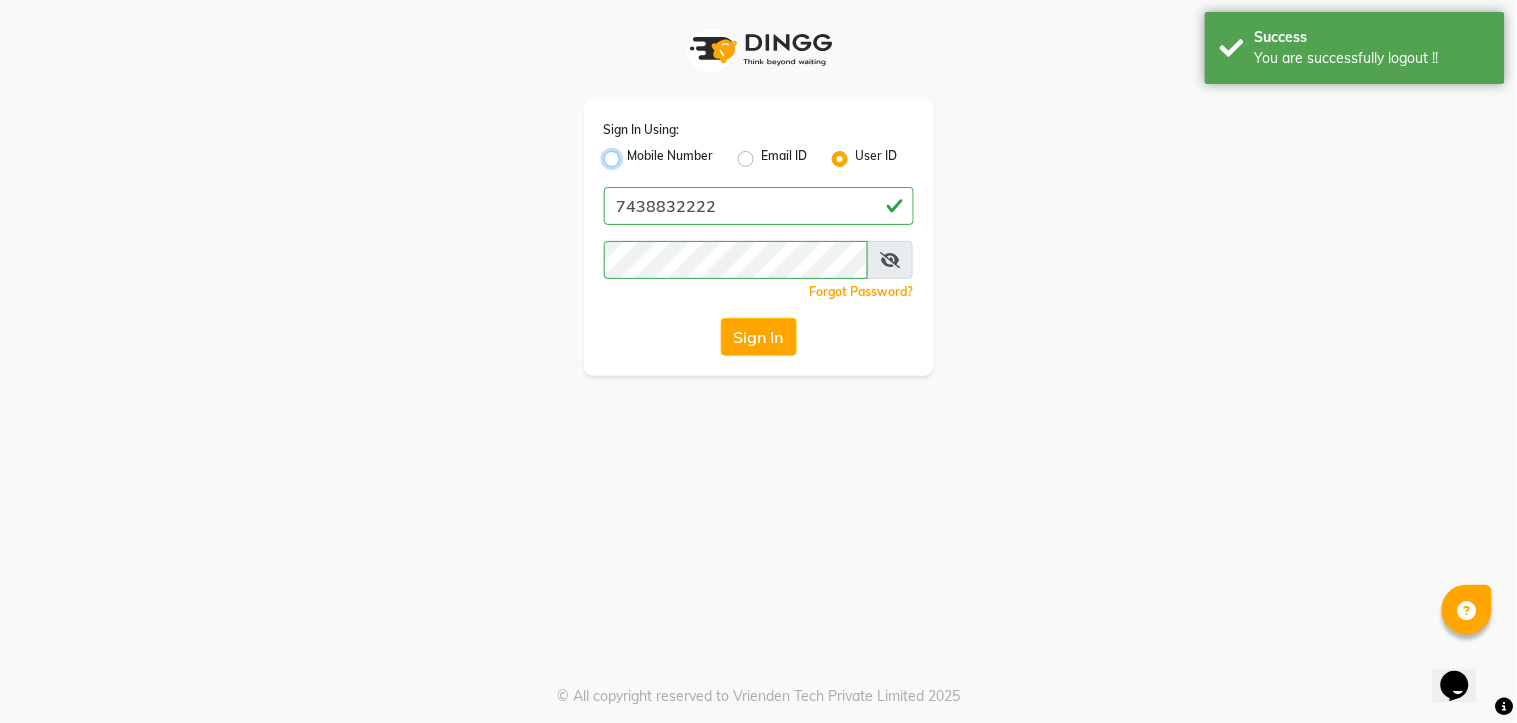 click on "Mobile Number" at bounding box center (634, 153) 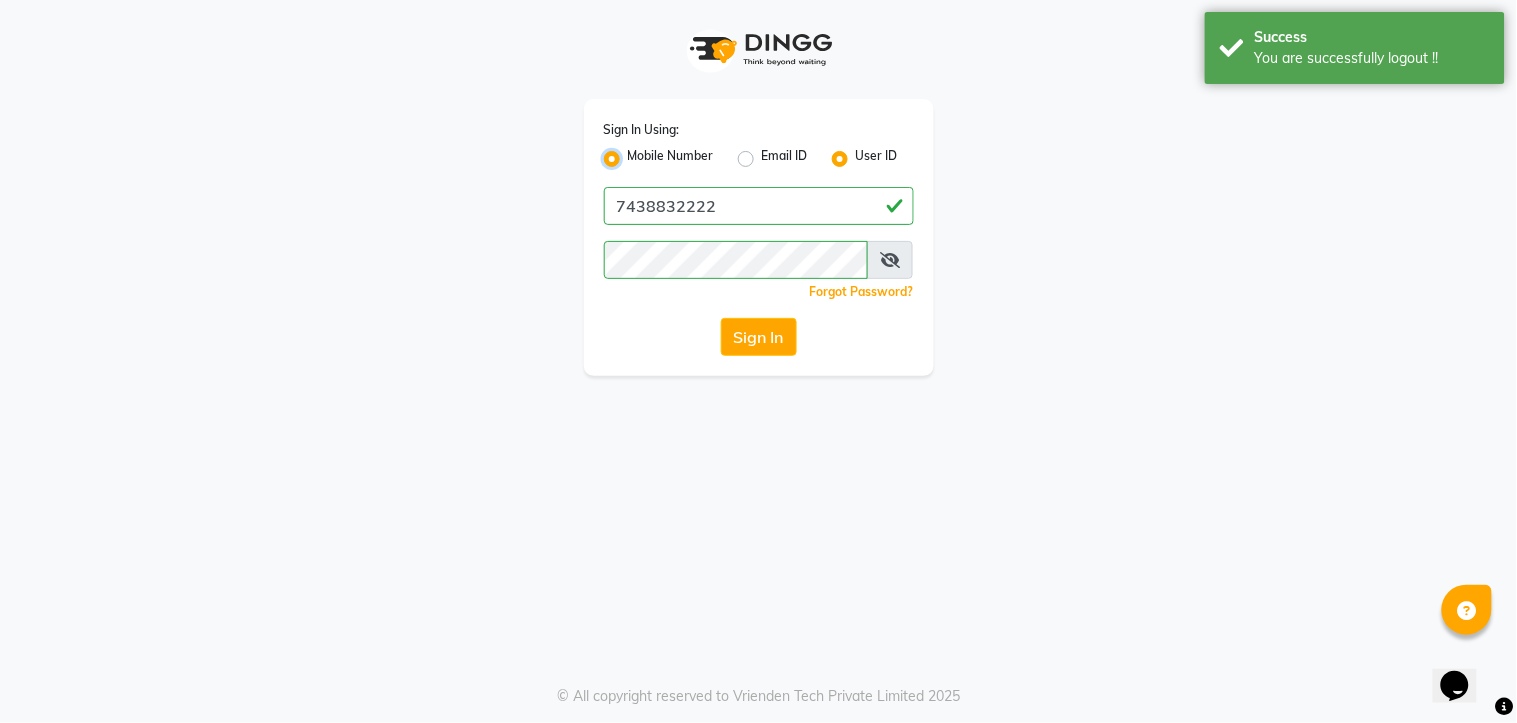 radio on "false" 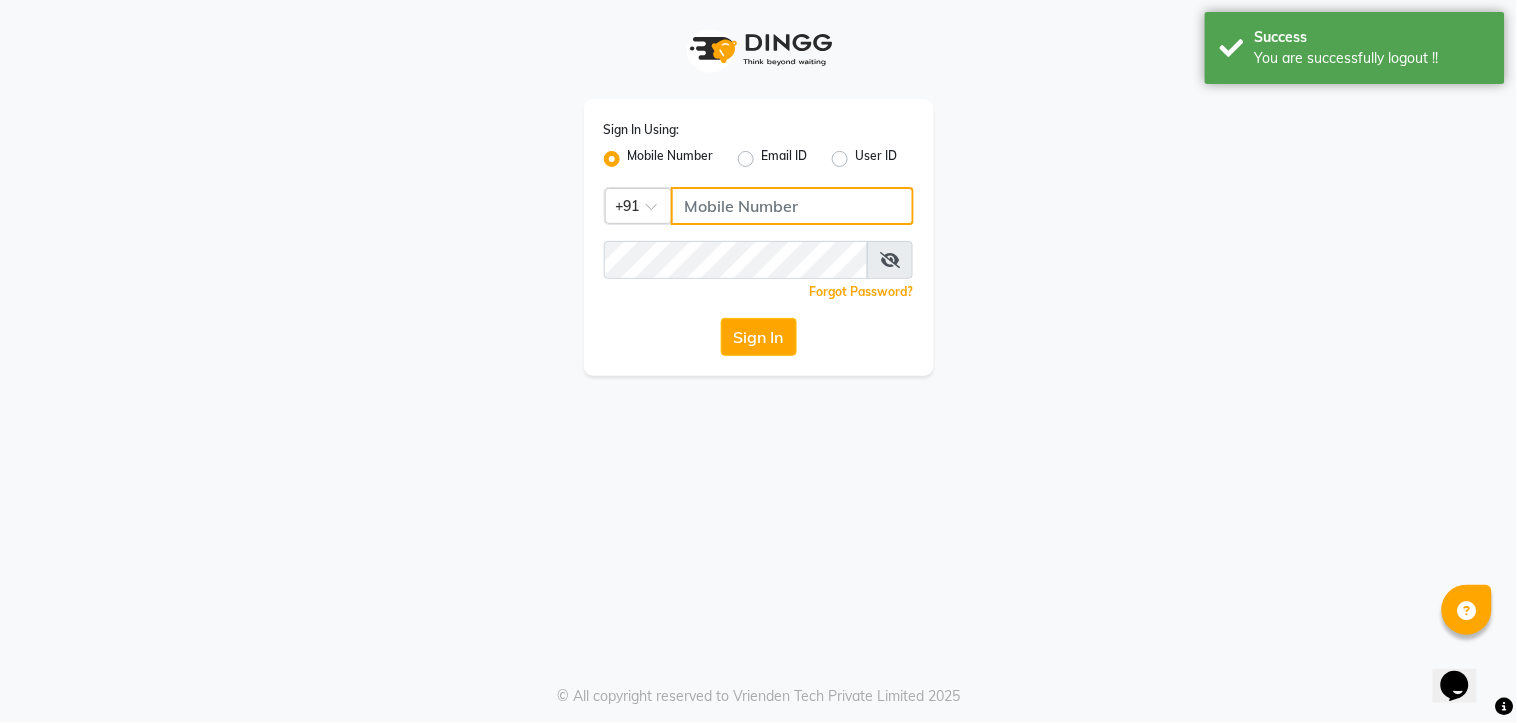 drag, startPoint x: 706, startPoint y: 204, endPoint x: 735, endPoint y: 205, distance: 29.017237 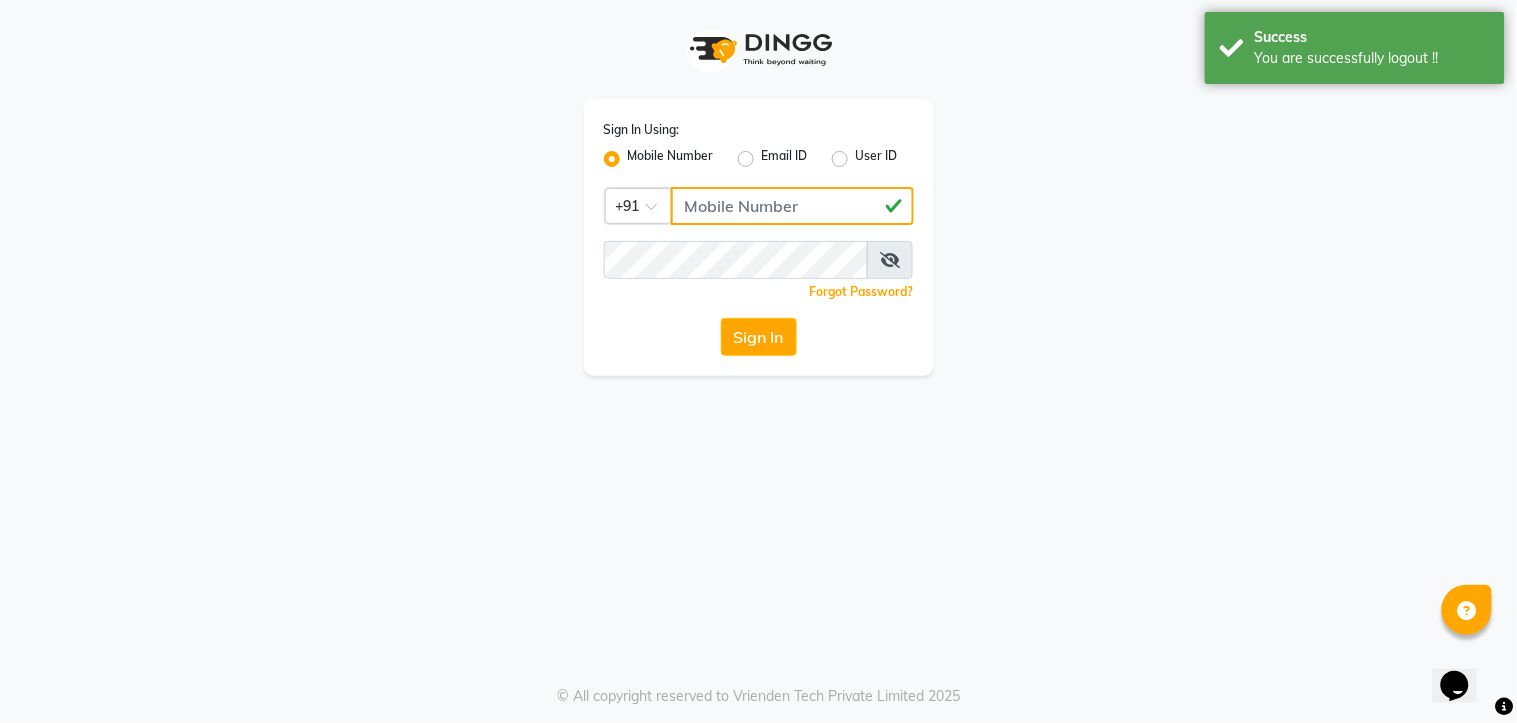 type on "[PHONE]" 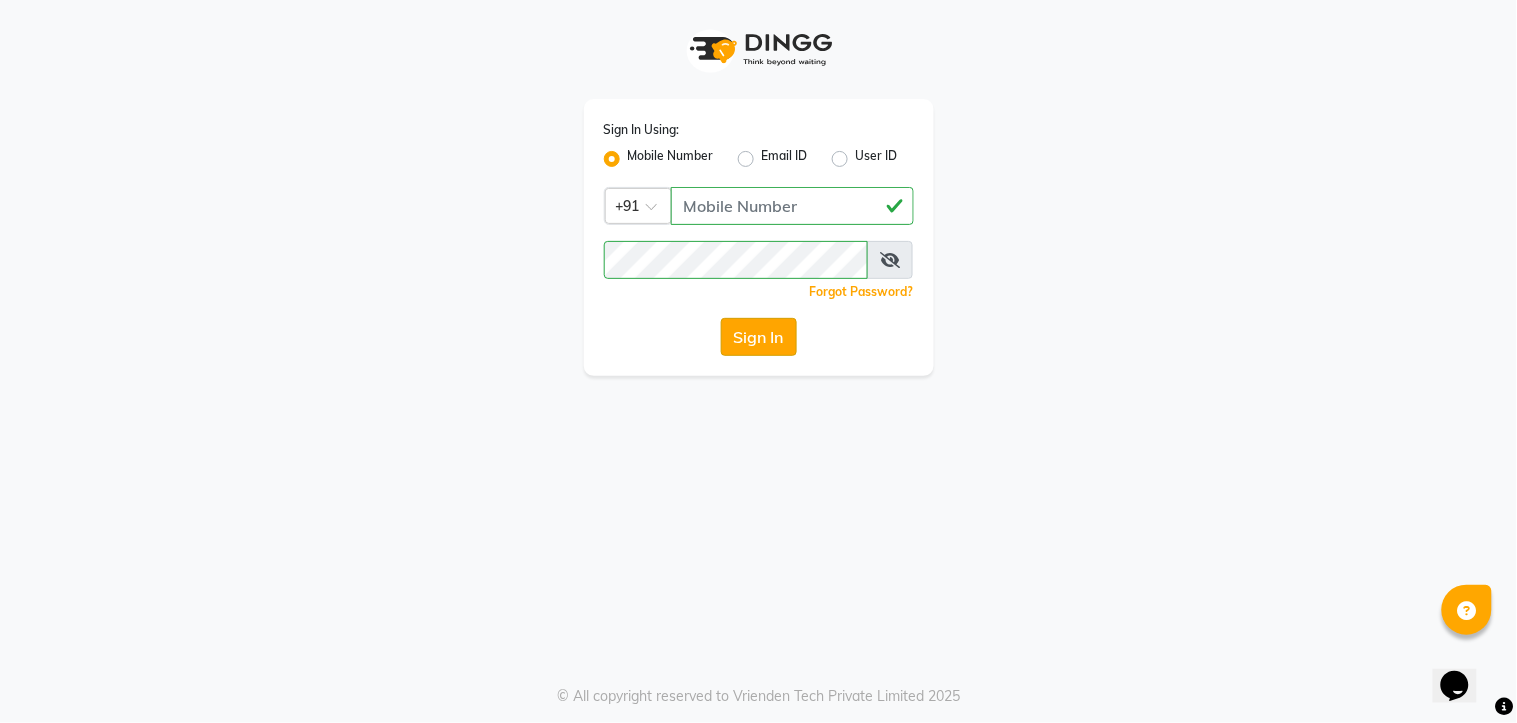 click on "Sign In" 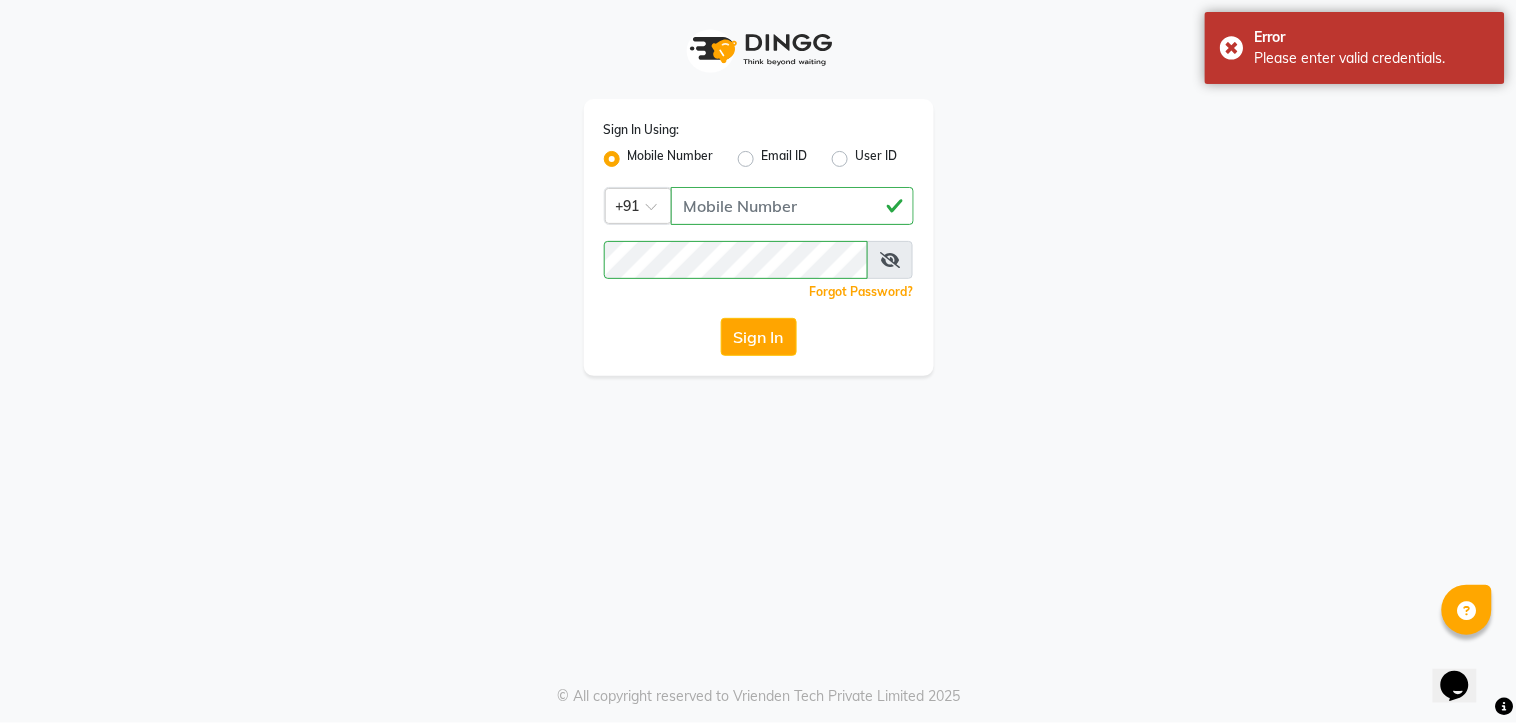 click at bounding box center (890, 260) 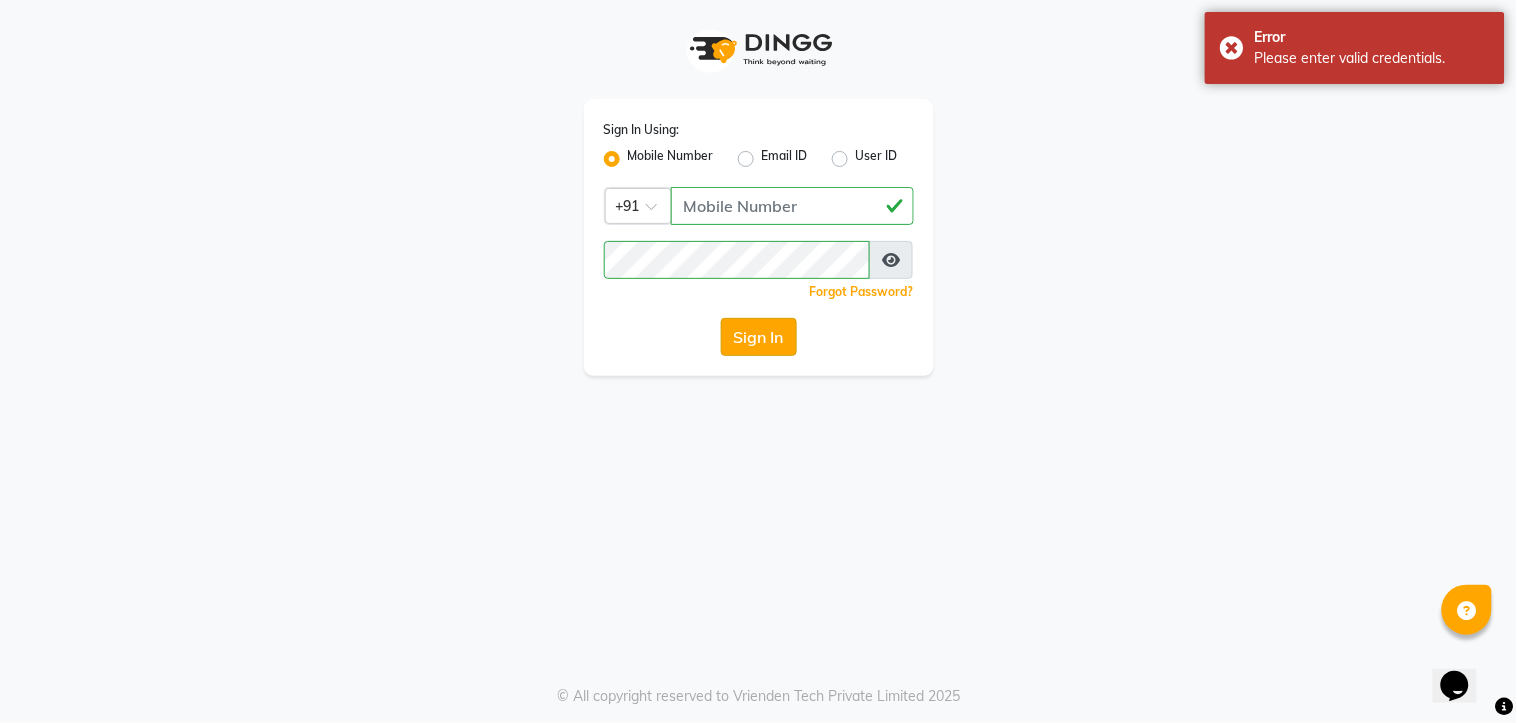 click on "Sign In" 